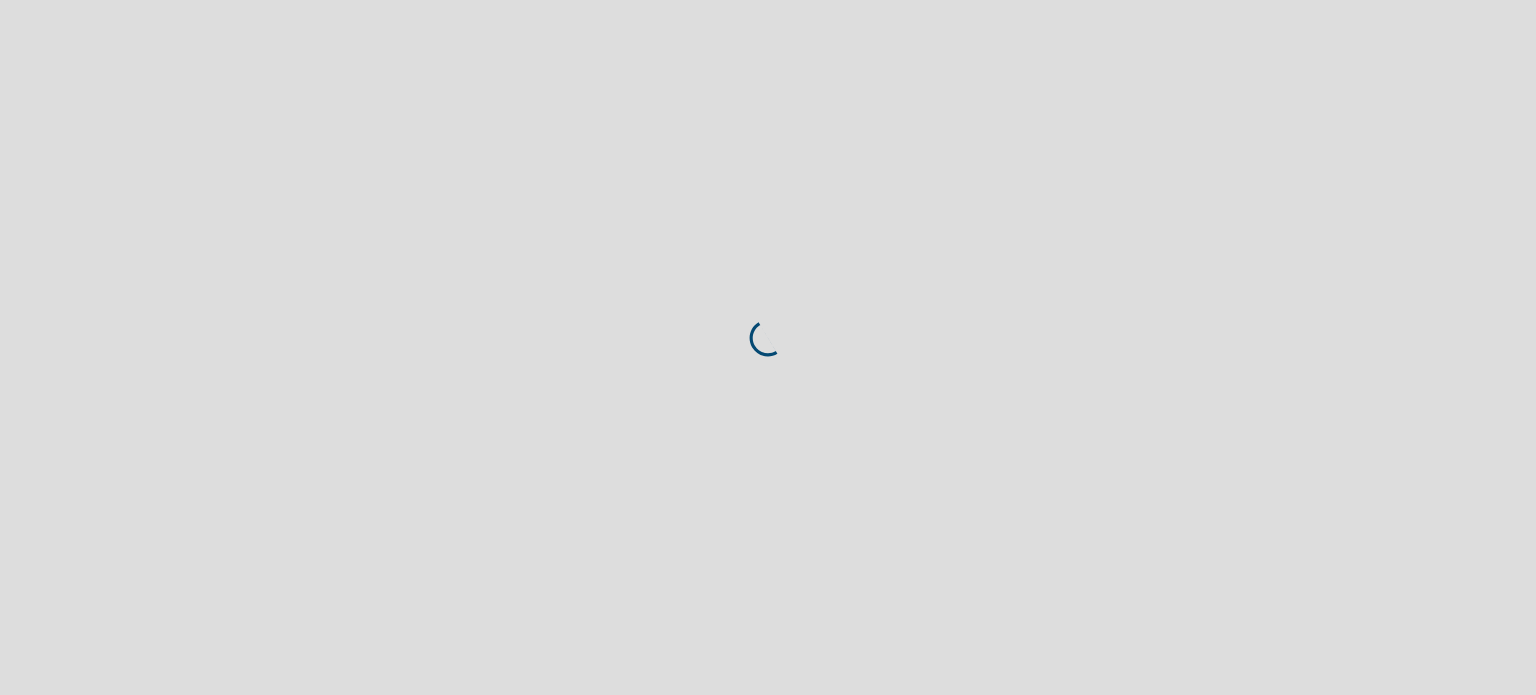 scroll, scrollTop: 0, scrollLeft: 0, axis: both 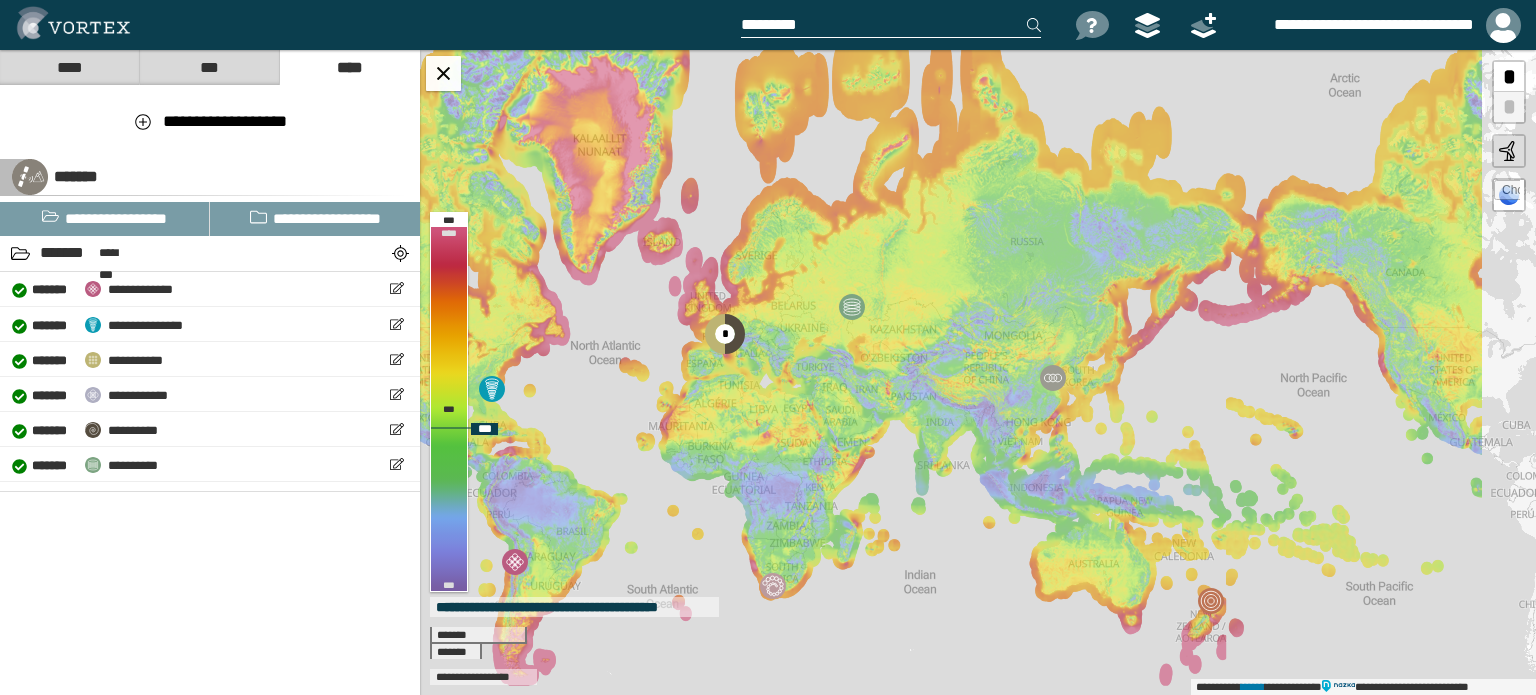 drag, startPoint x: 987, startPoint y: 396, endPoint x: 724, endPoint y: 443, distance: 267.16663 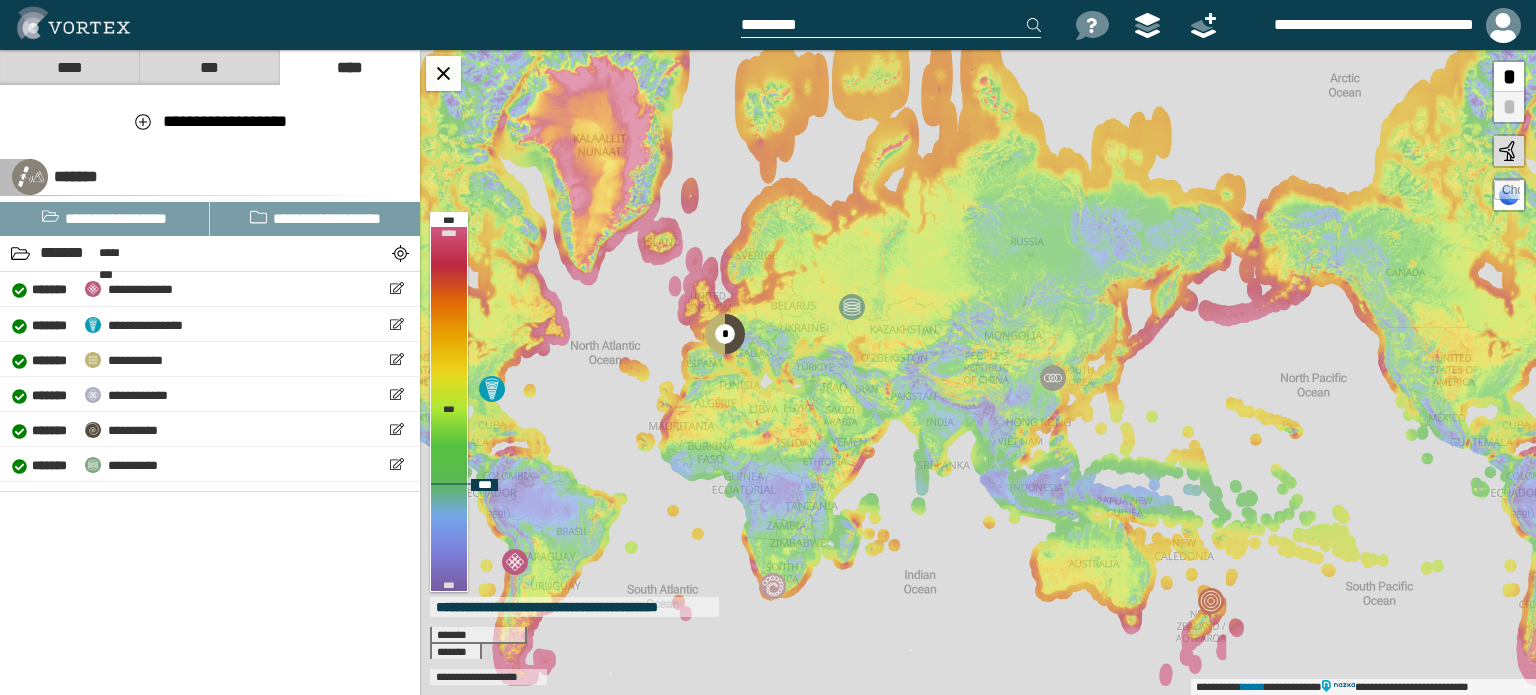 click at bounding box center [1507, 193] 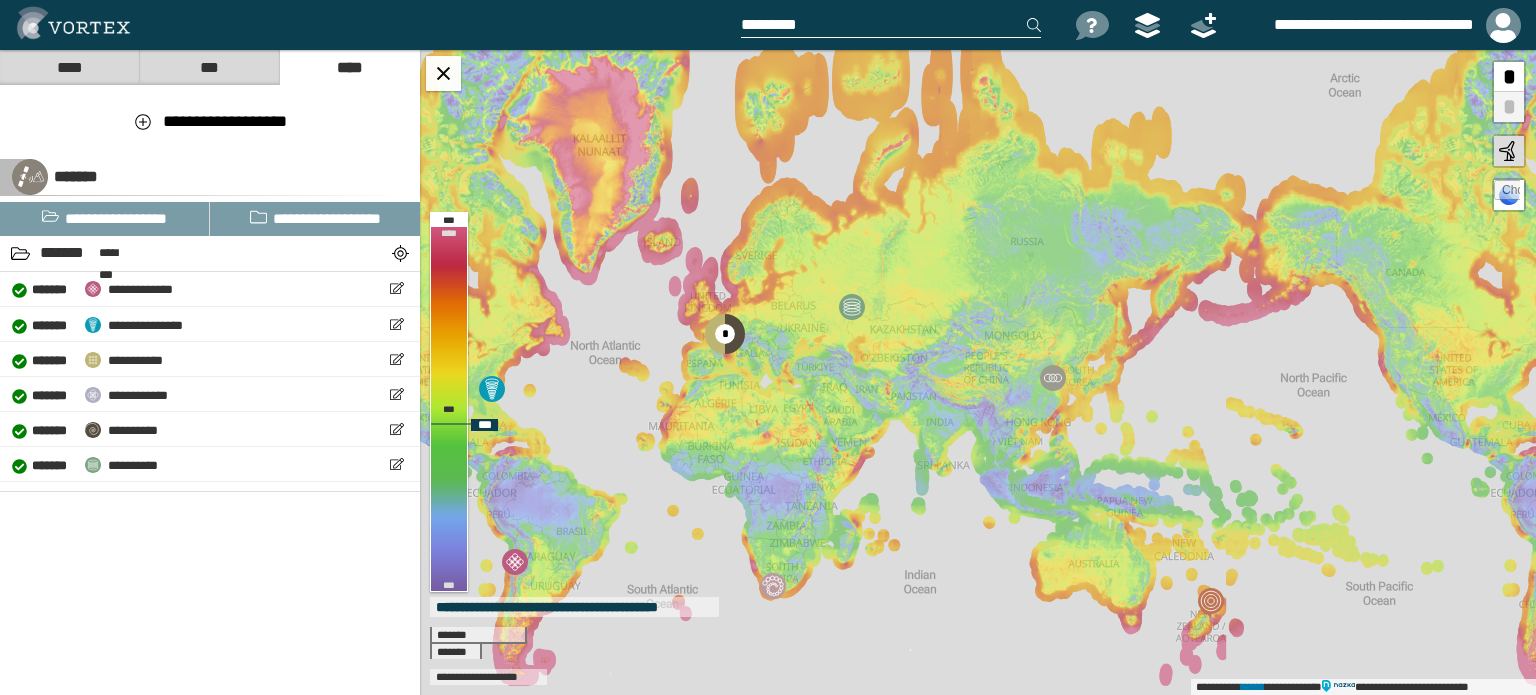 type on "**********" 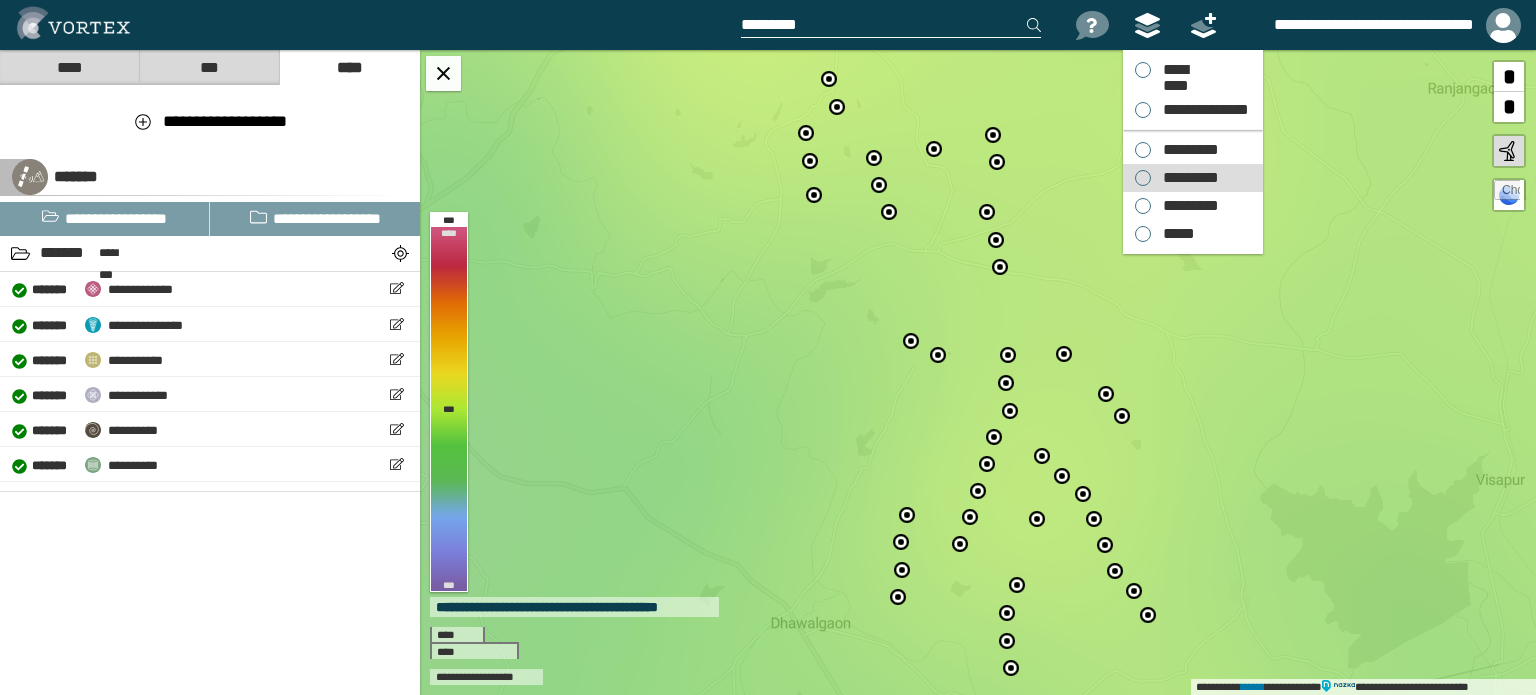 click on "*********" at bounding box center [1186, 178] 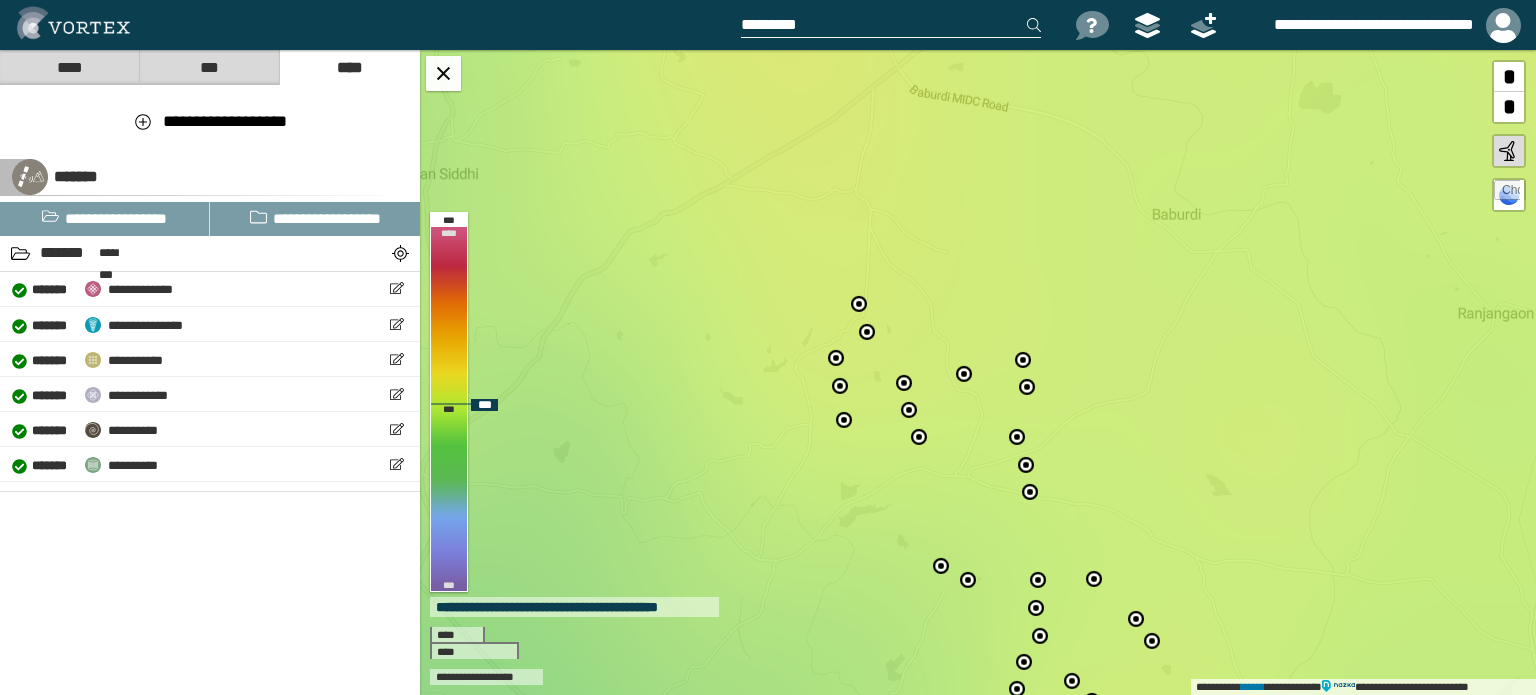 drag, startPoint x: 990, startPoint y: 214, endPoint x: 1020, endPoint y: 436, distance: 224.01785 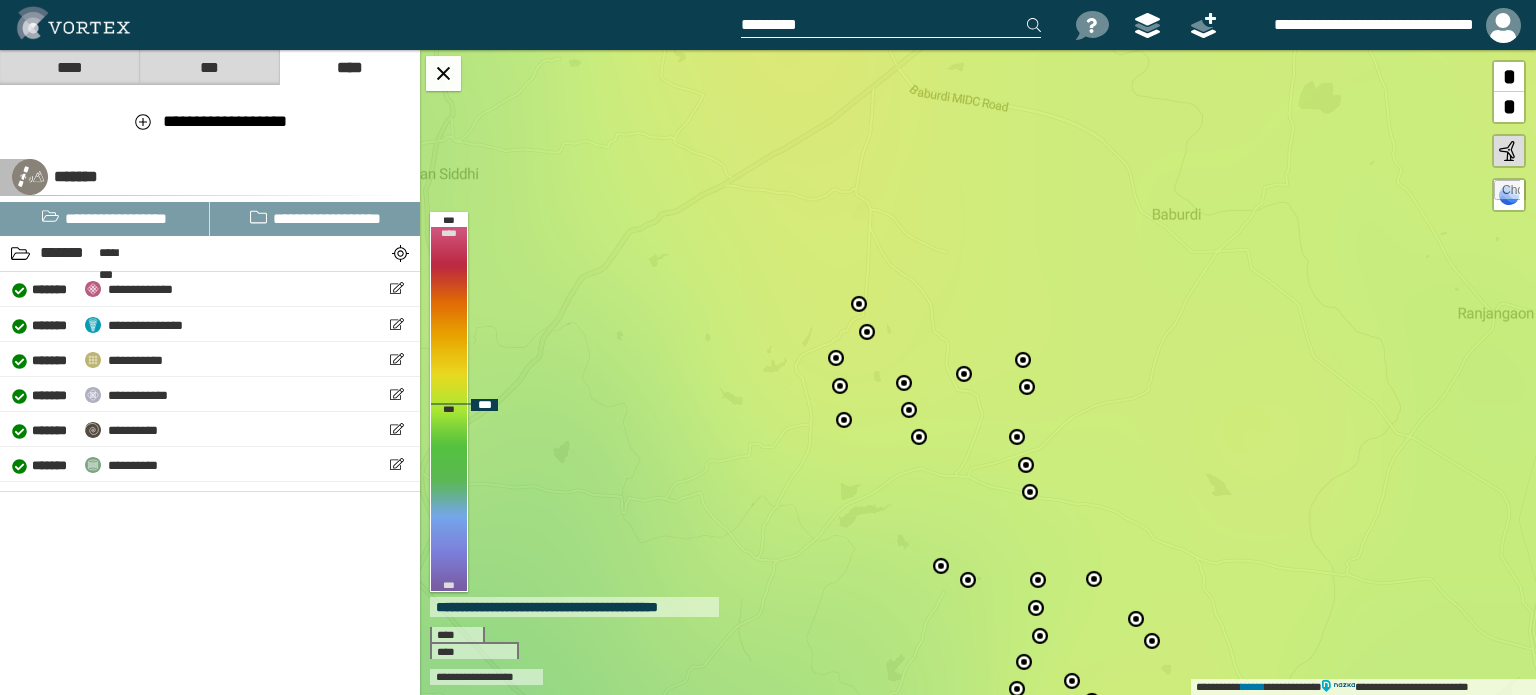 click at bounding box center [1018, 436] 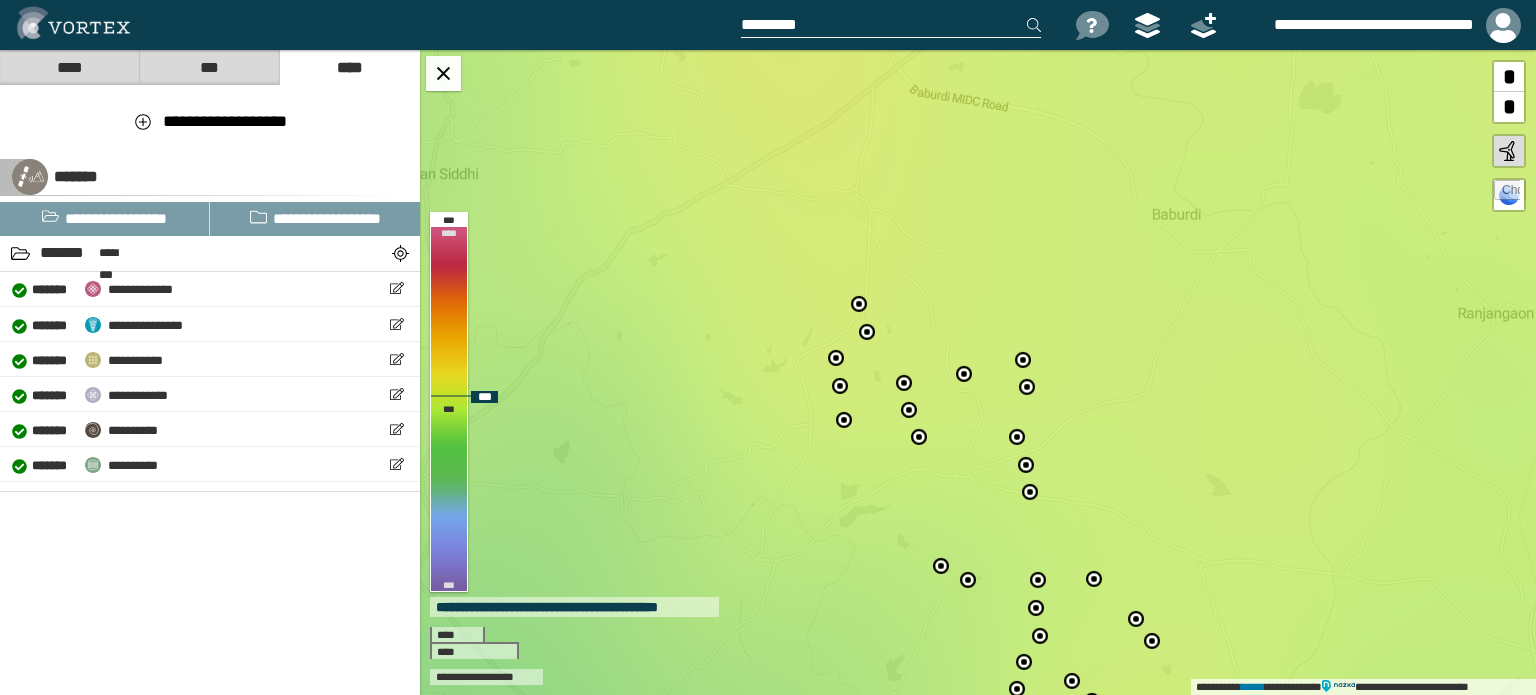click at bounding box center [860, 303] 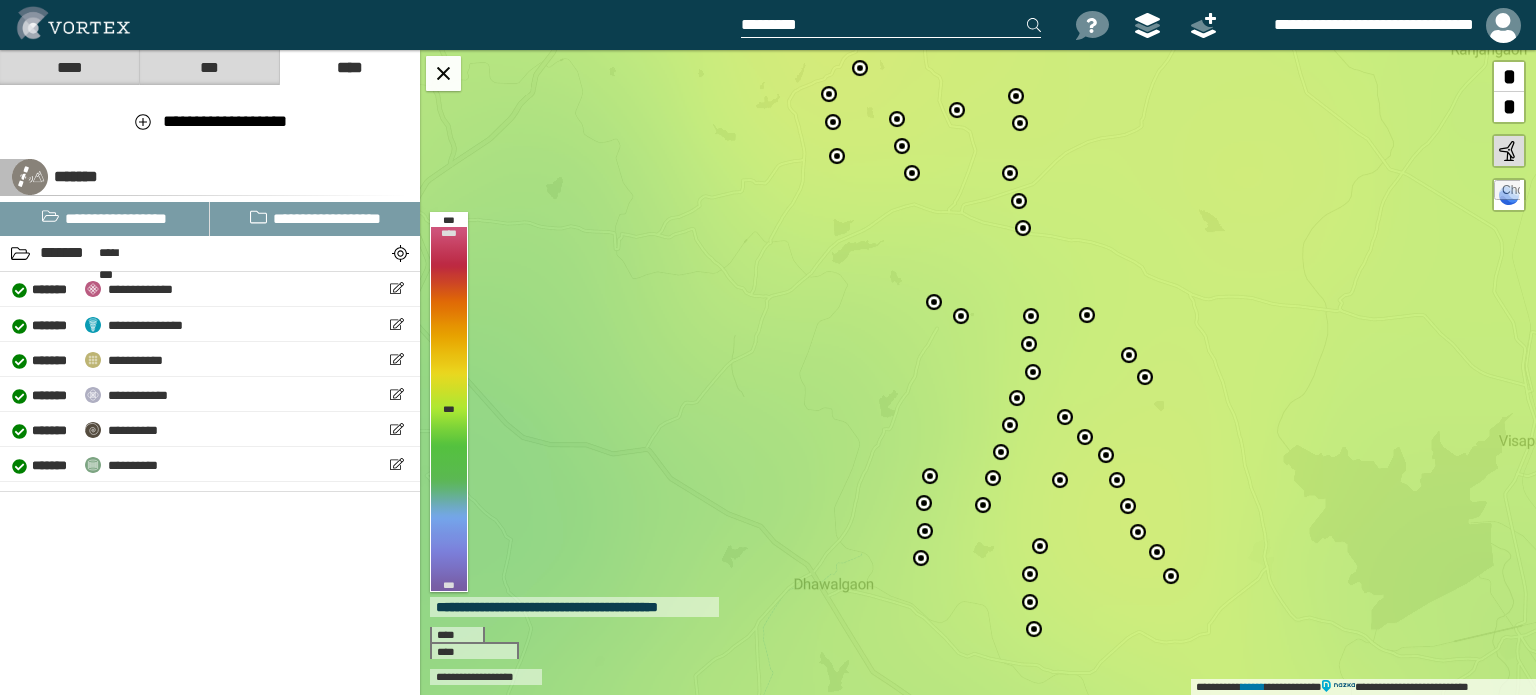 drag, startPoint x: 859, startPoint y: 299, endPoint x: 852, endPoint y: 35, distance: 264.09277 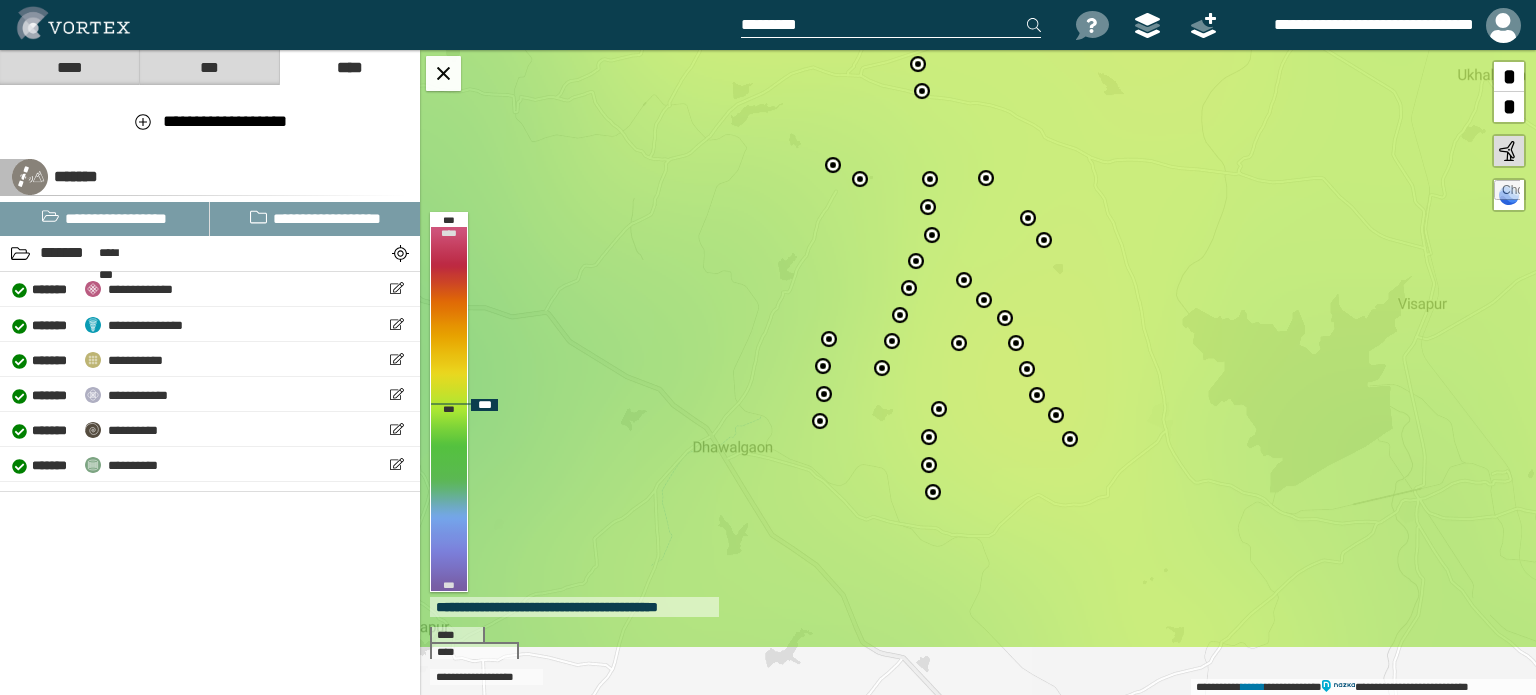 drag, startPoint x: 1059, startPoint y: 460, endPoint x: 983, endPoint y: 355, distance: 129.61867 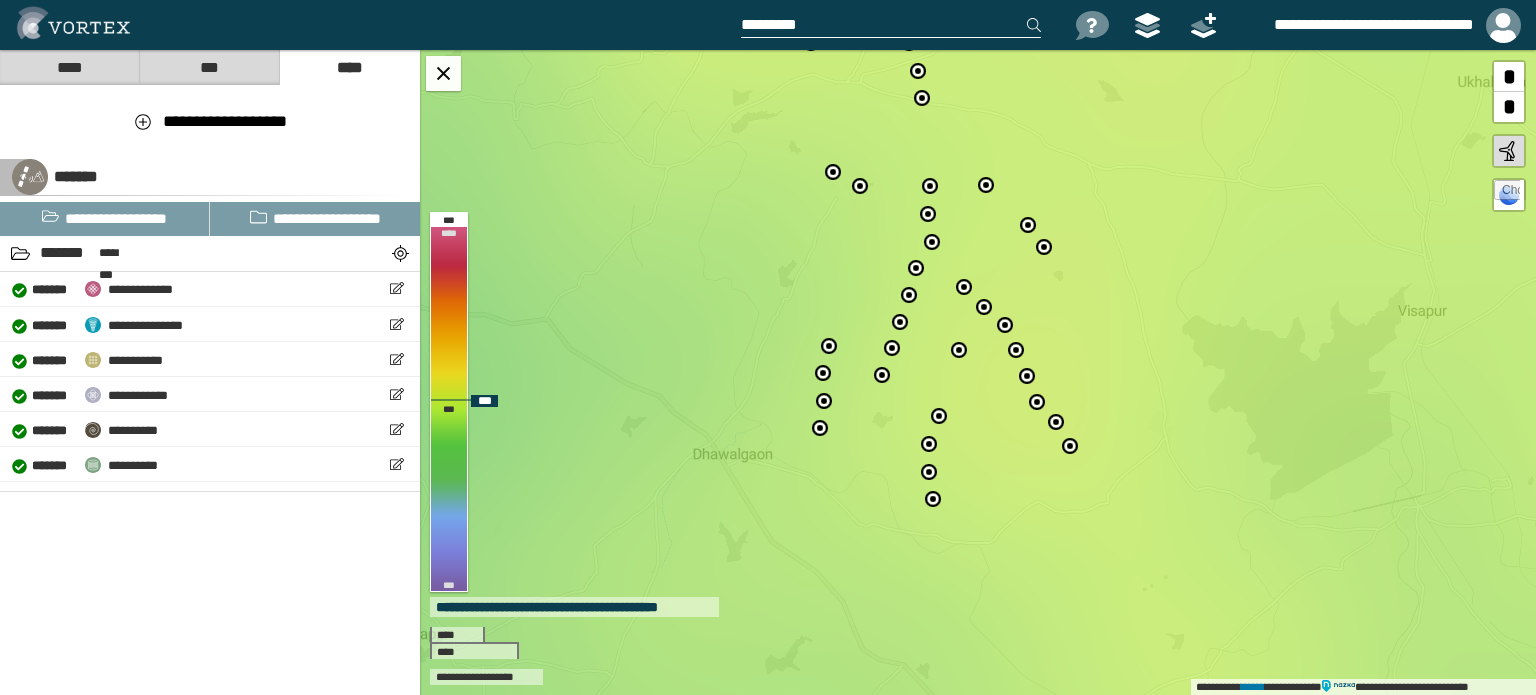 click at bounding box center (1028, 375) 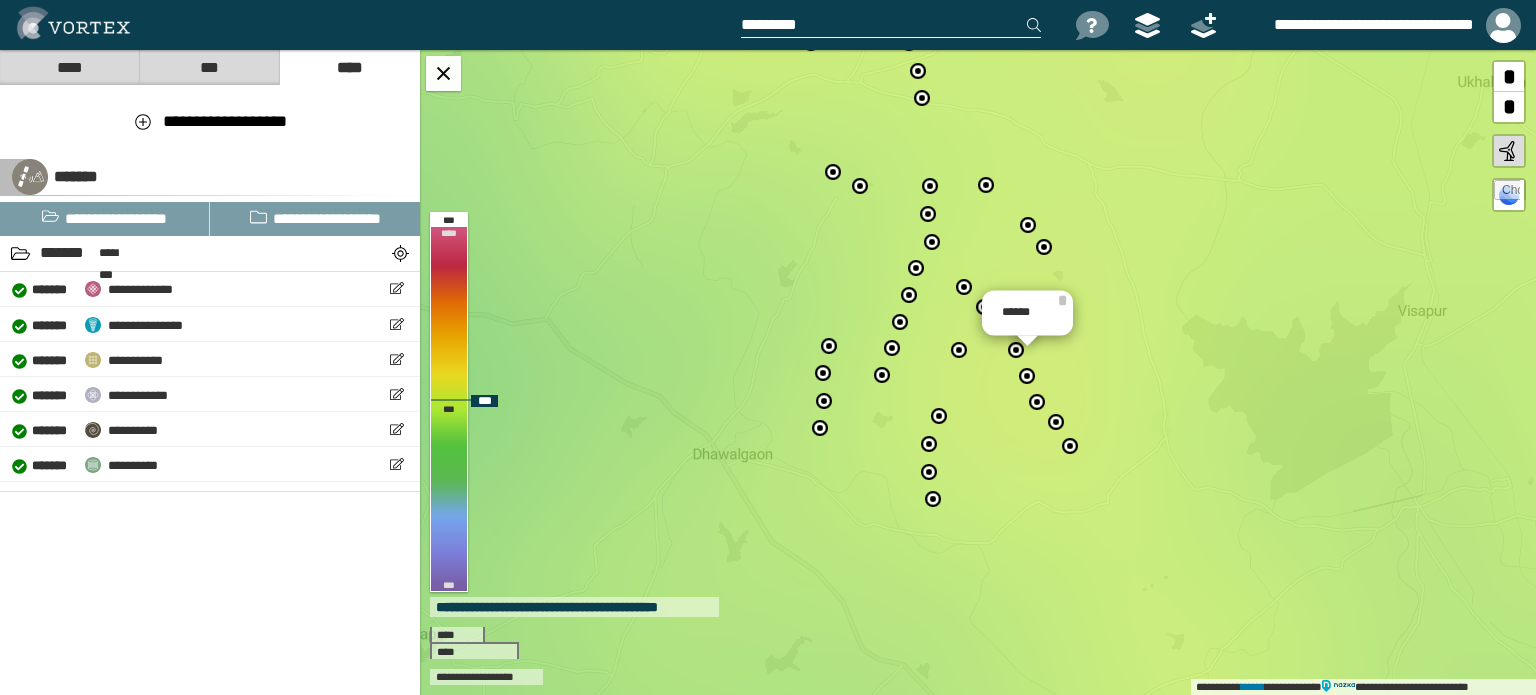 click at bounding box center (1071, 445) 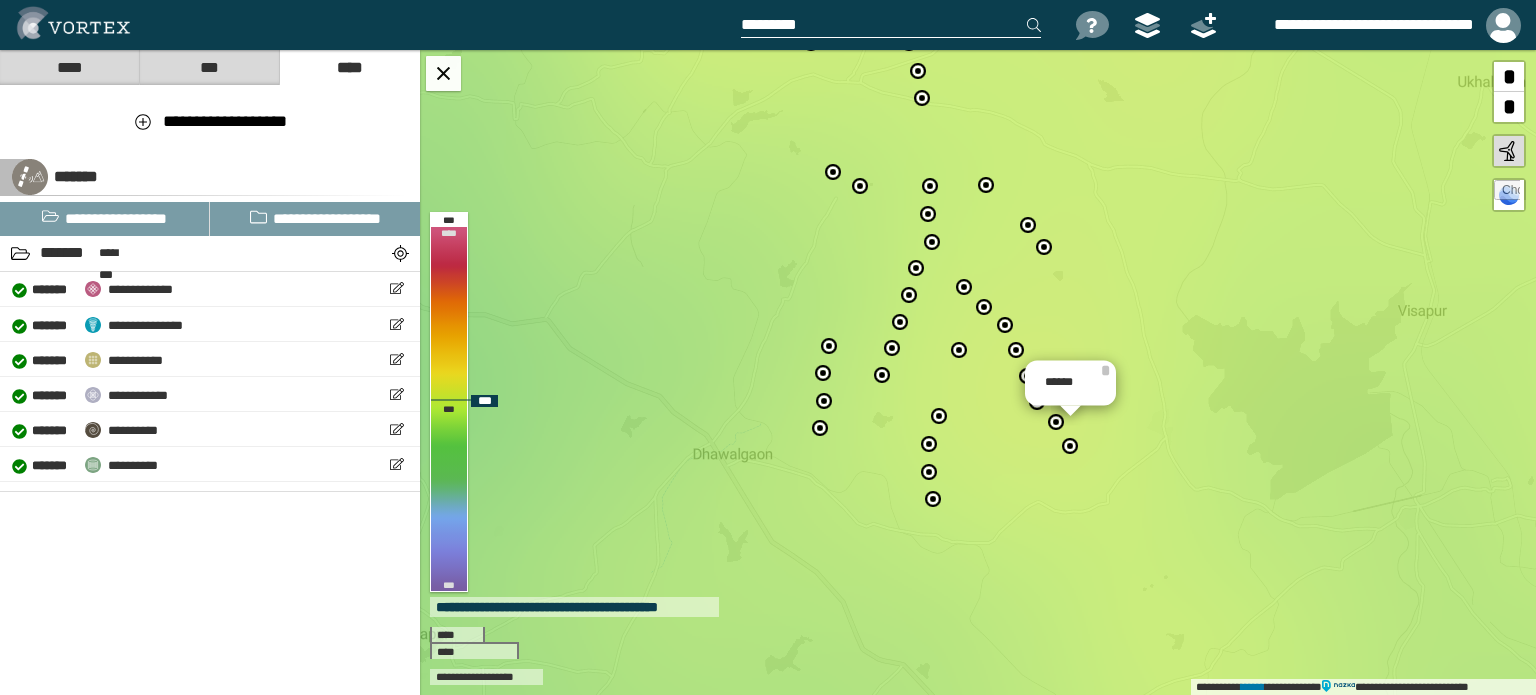 click at bounding box center [1057, 421] 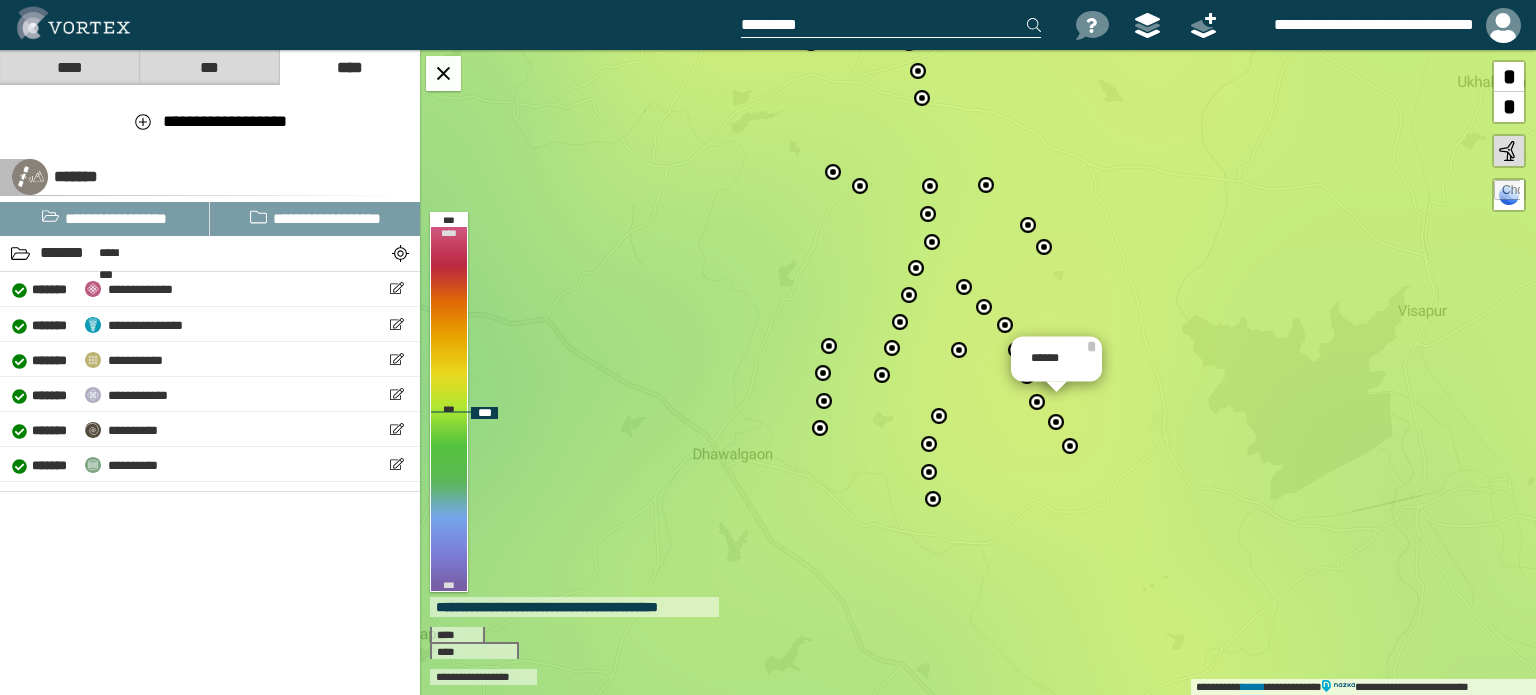click at bounding box center [934, 498] 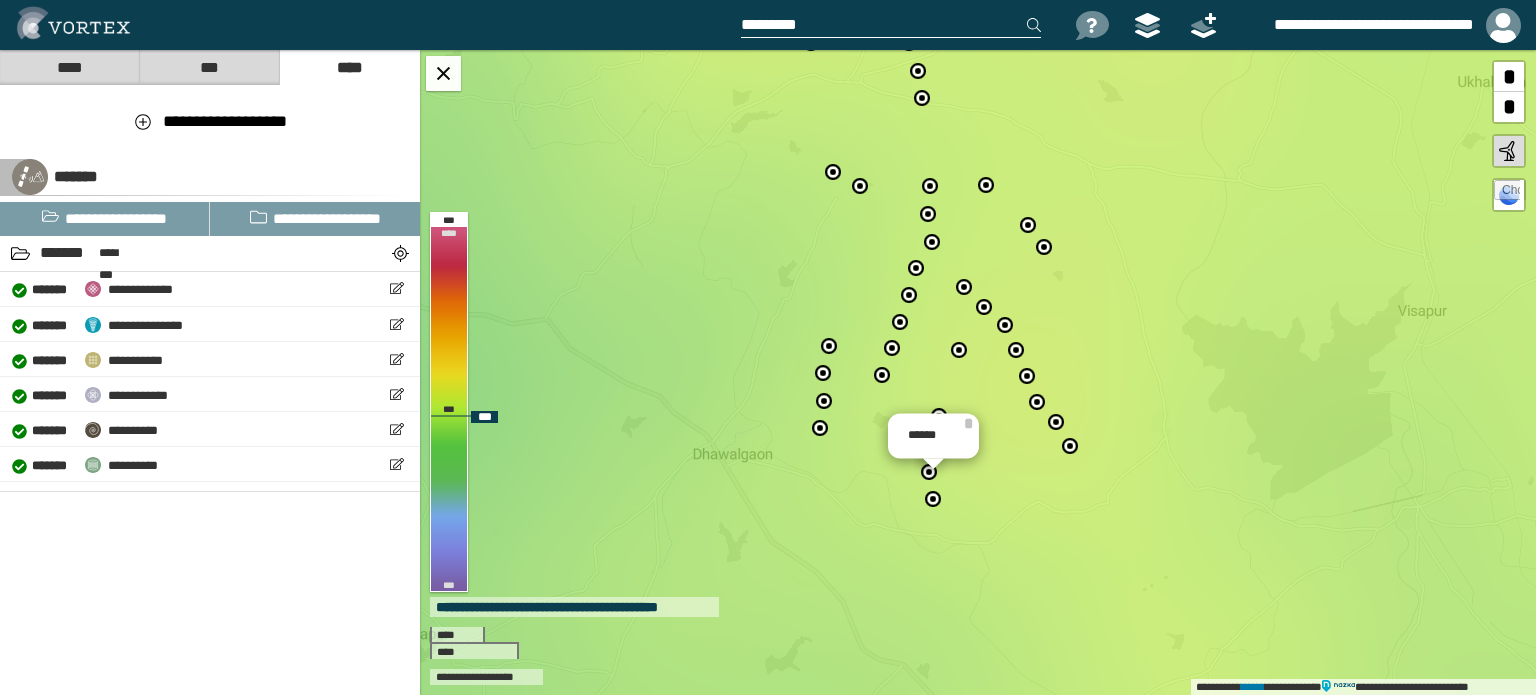 click at bounding box center [821, 427] 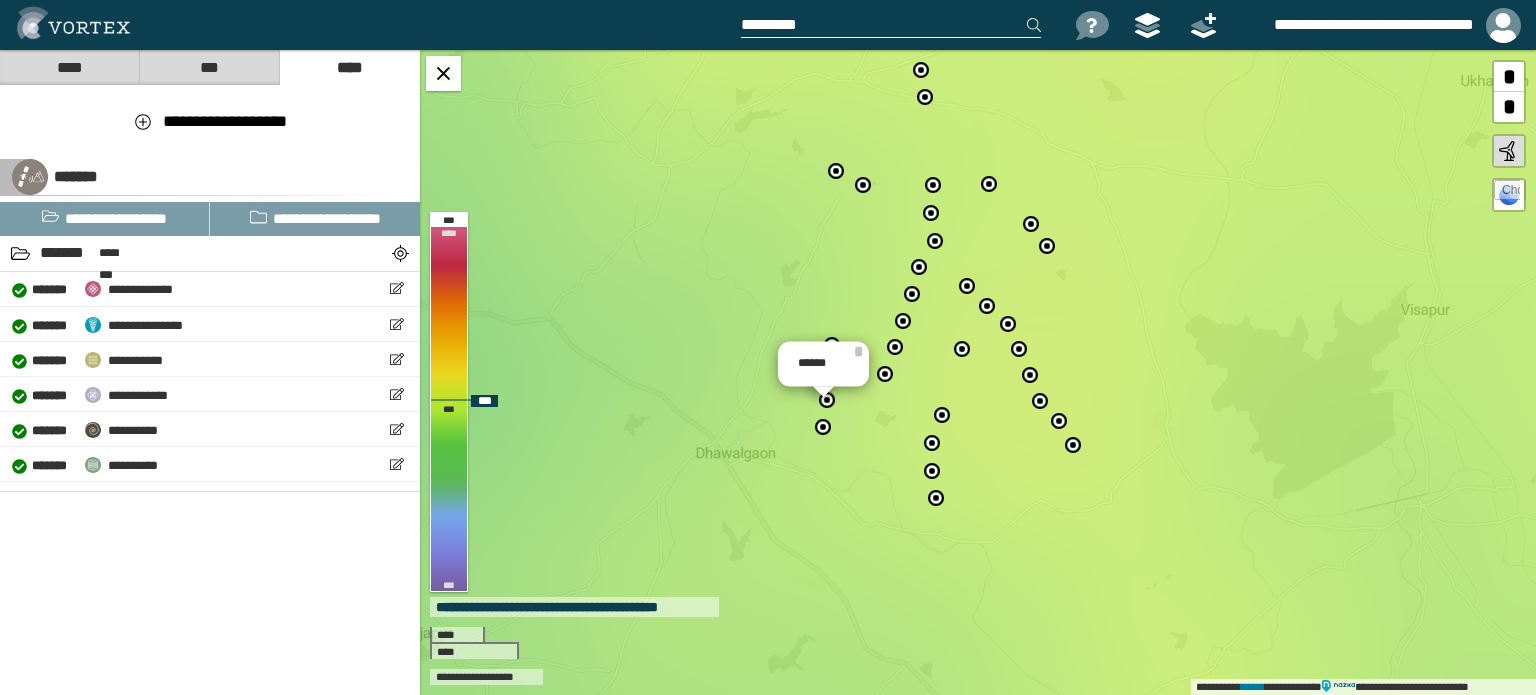 click at bounding box center [1031, 374] 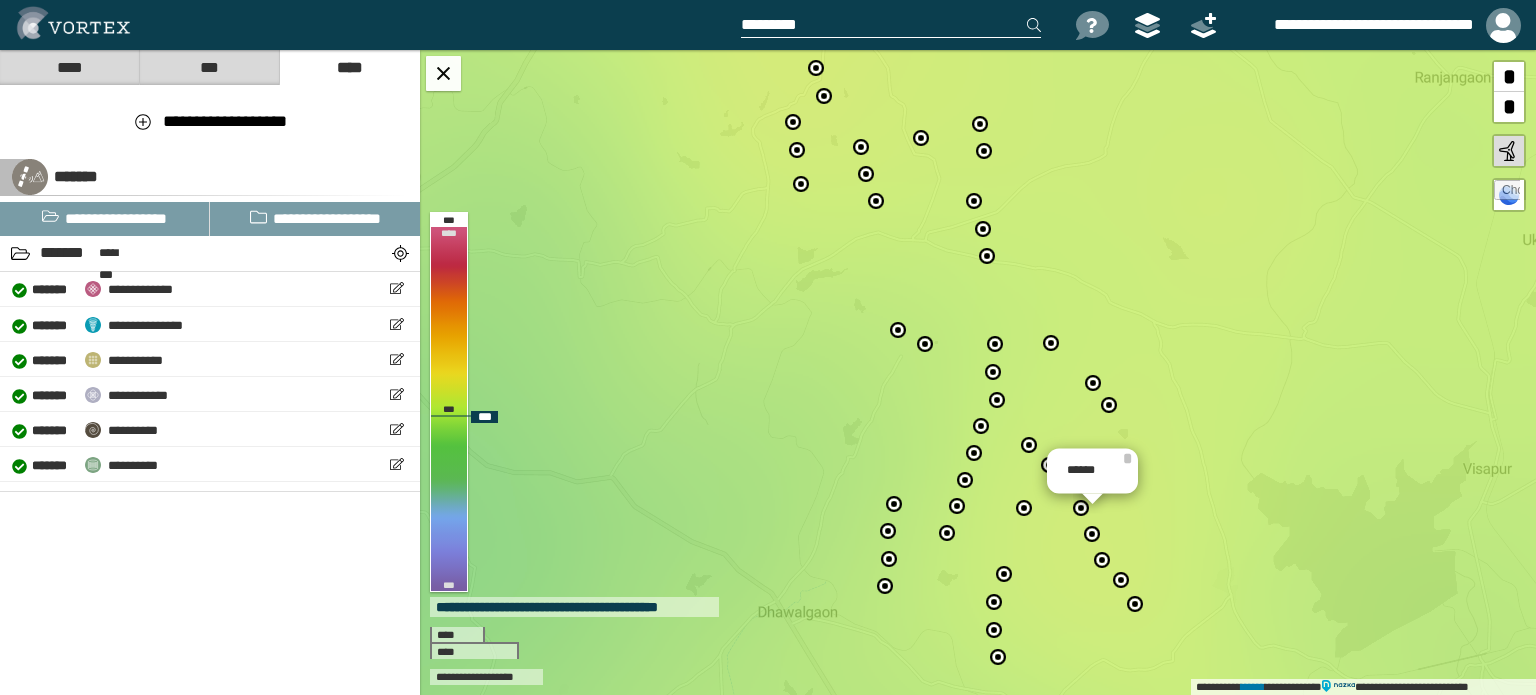 drag, startPoint x: 866, startPoint y: 362, endPoint x: 928, endPoint y: 521, distance: 170.66048 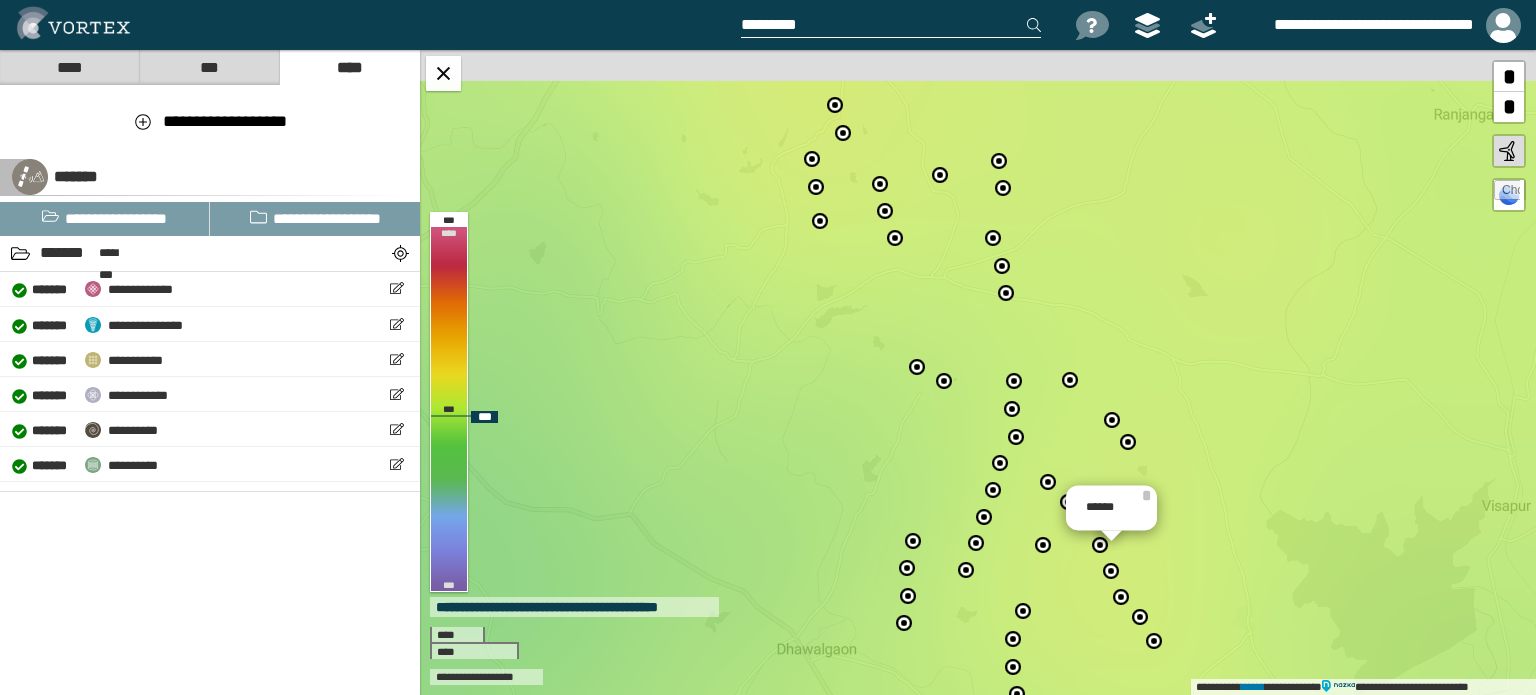 drag, startPoint x: 881, startPoint y: 371, endPoint x: 887, endPoint y: 385, distance: 15.231546 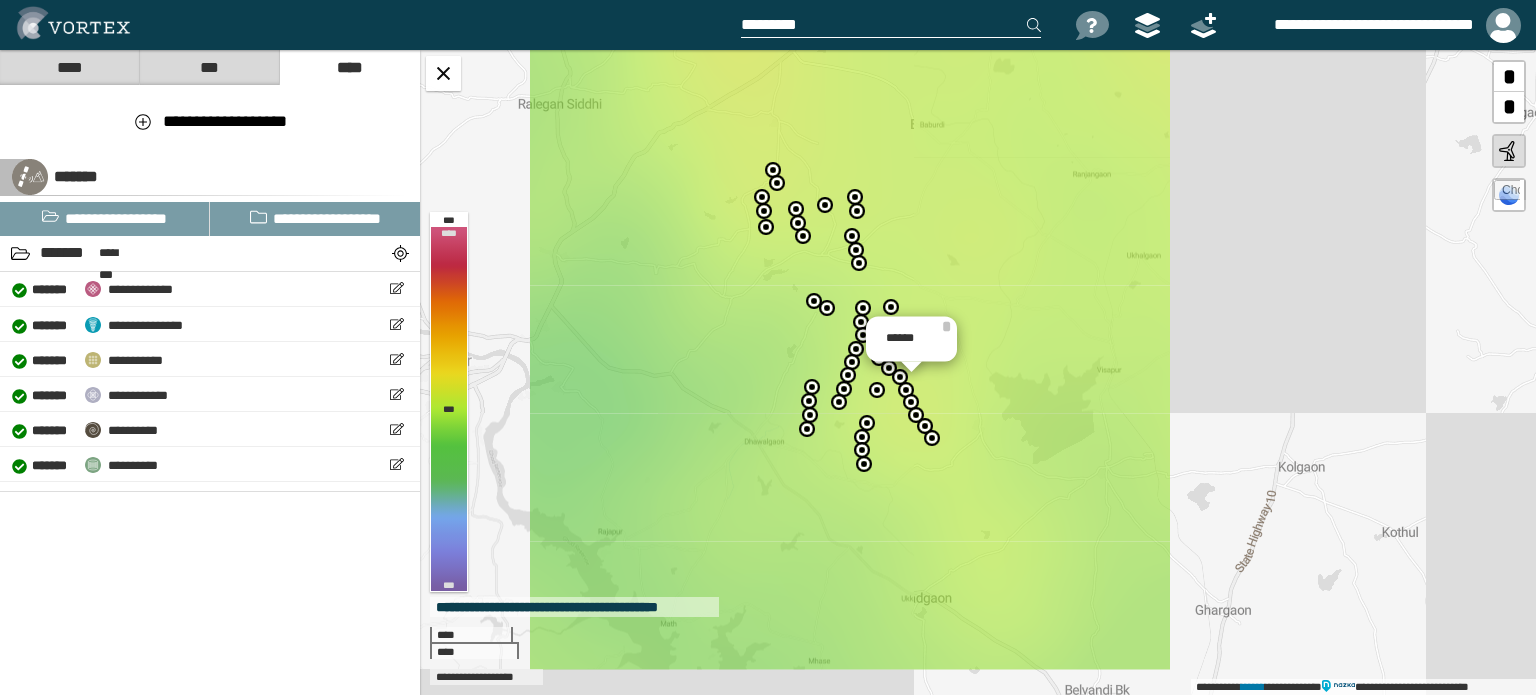 drag, startPoint x: 844, startPoint y: 429, endPoint x: 789, endPoint y: 393, distance: 65.734314 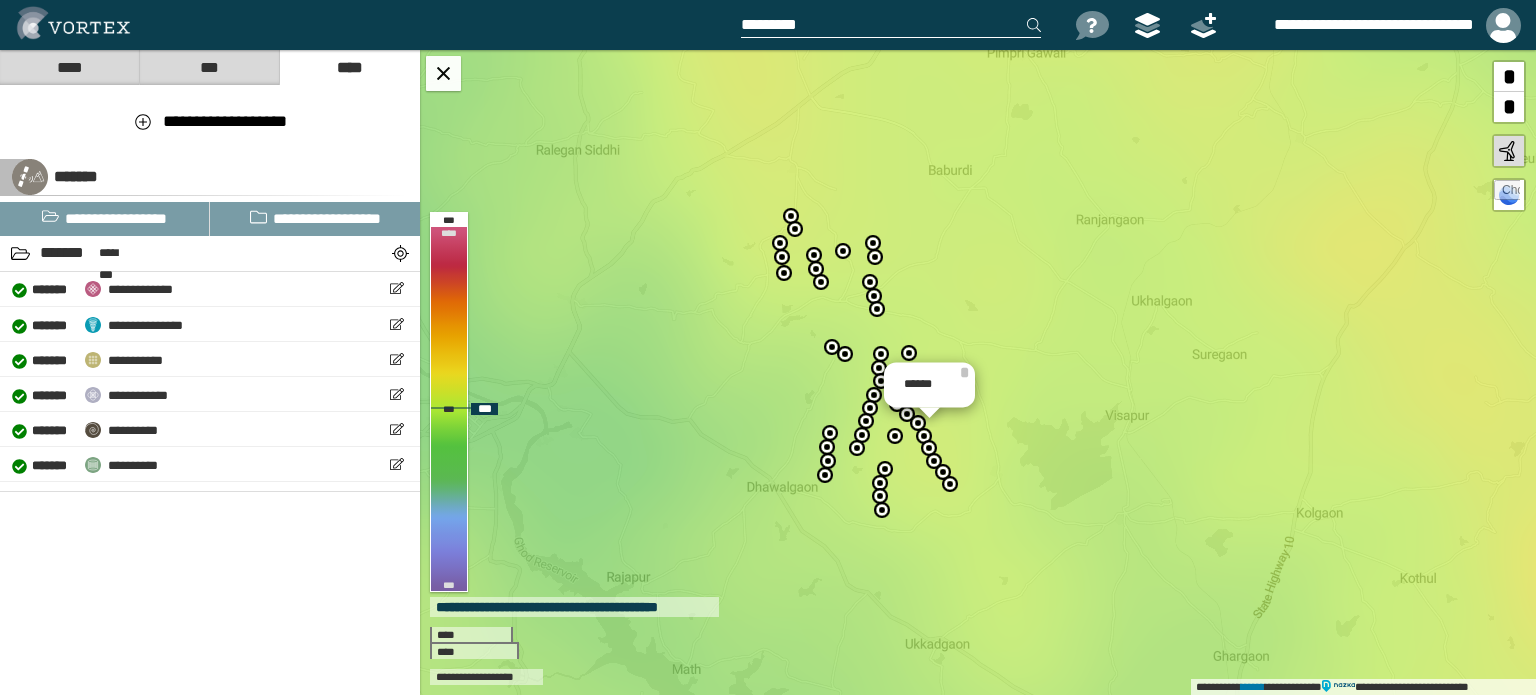 drag, startPoint x: 872, startPoint y: 450, endPoint x: 892, endPoint y: 497, distance: 51.078373 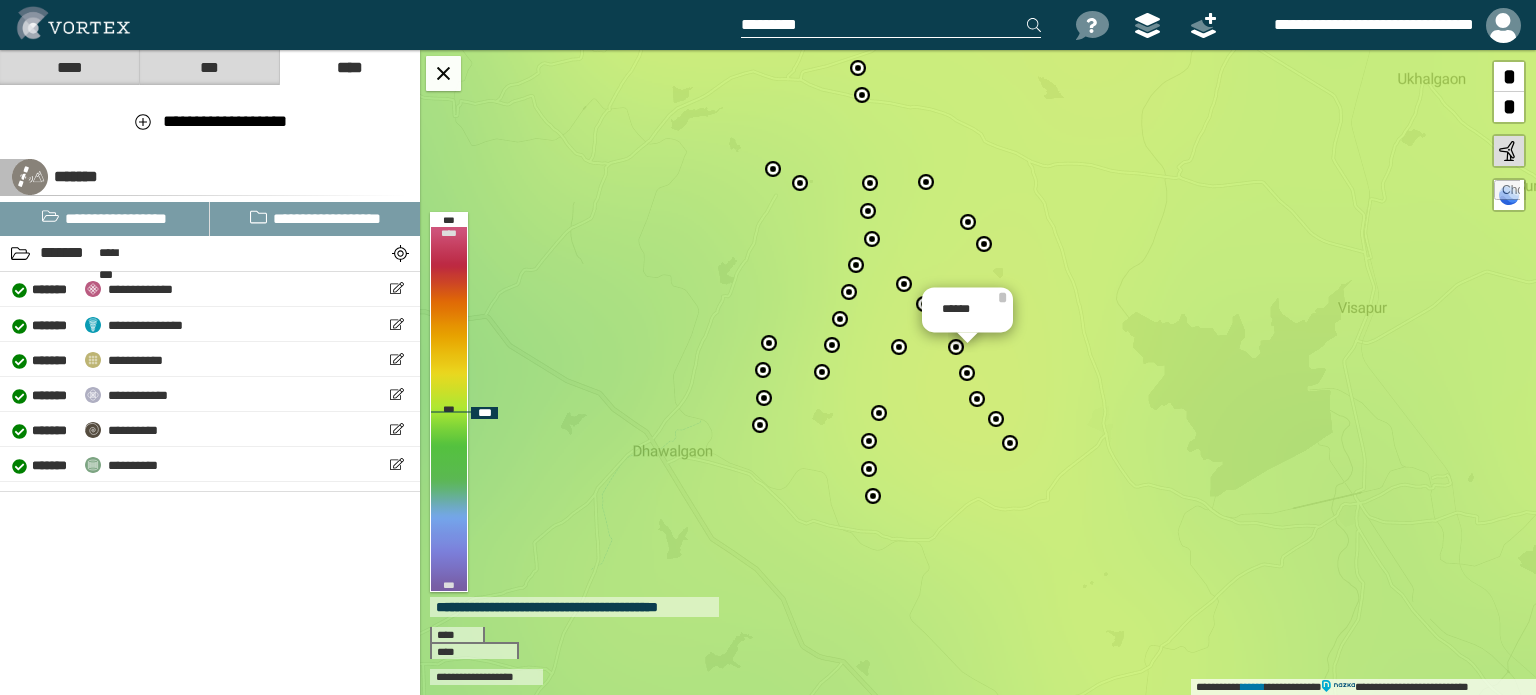 click at bounding box center (874, 495) 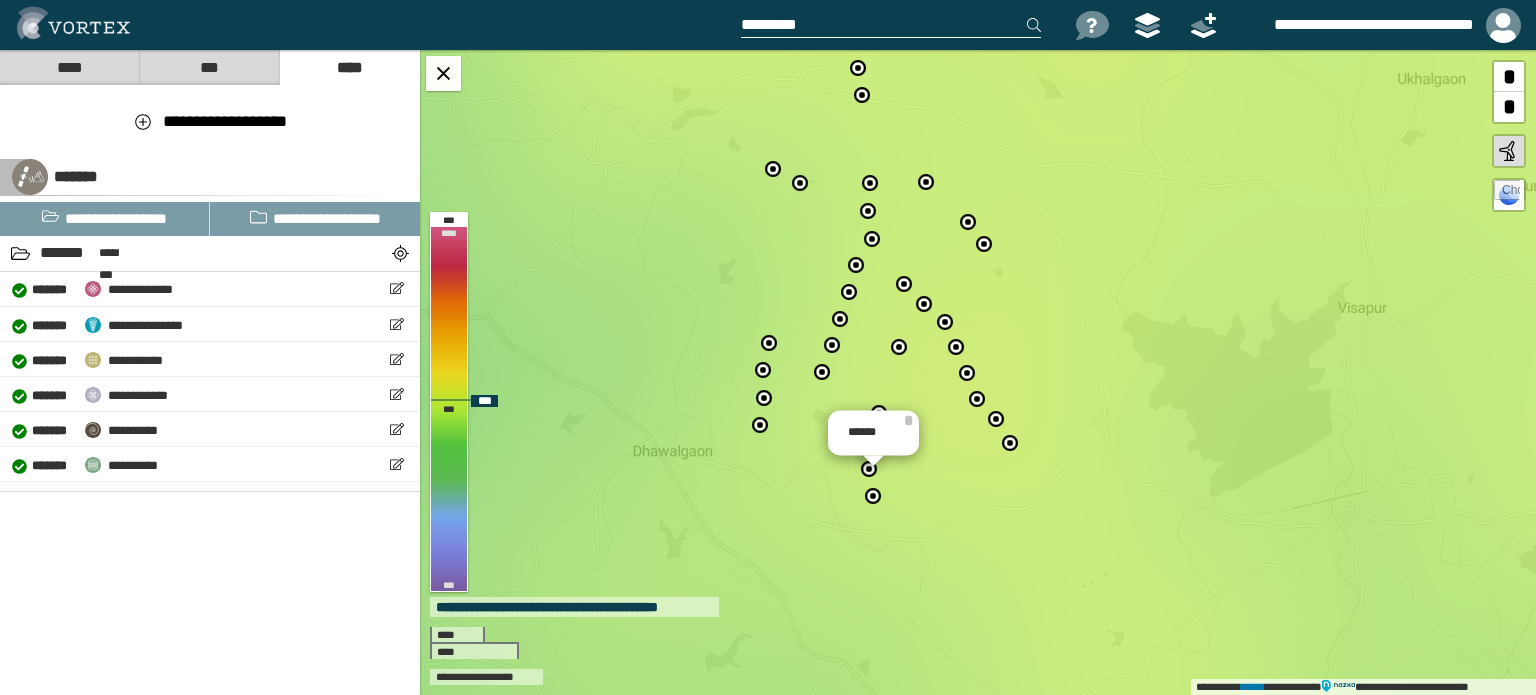 click at bounding box center (1011, 442) 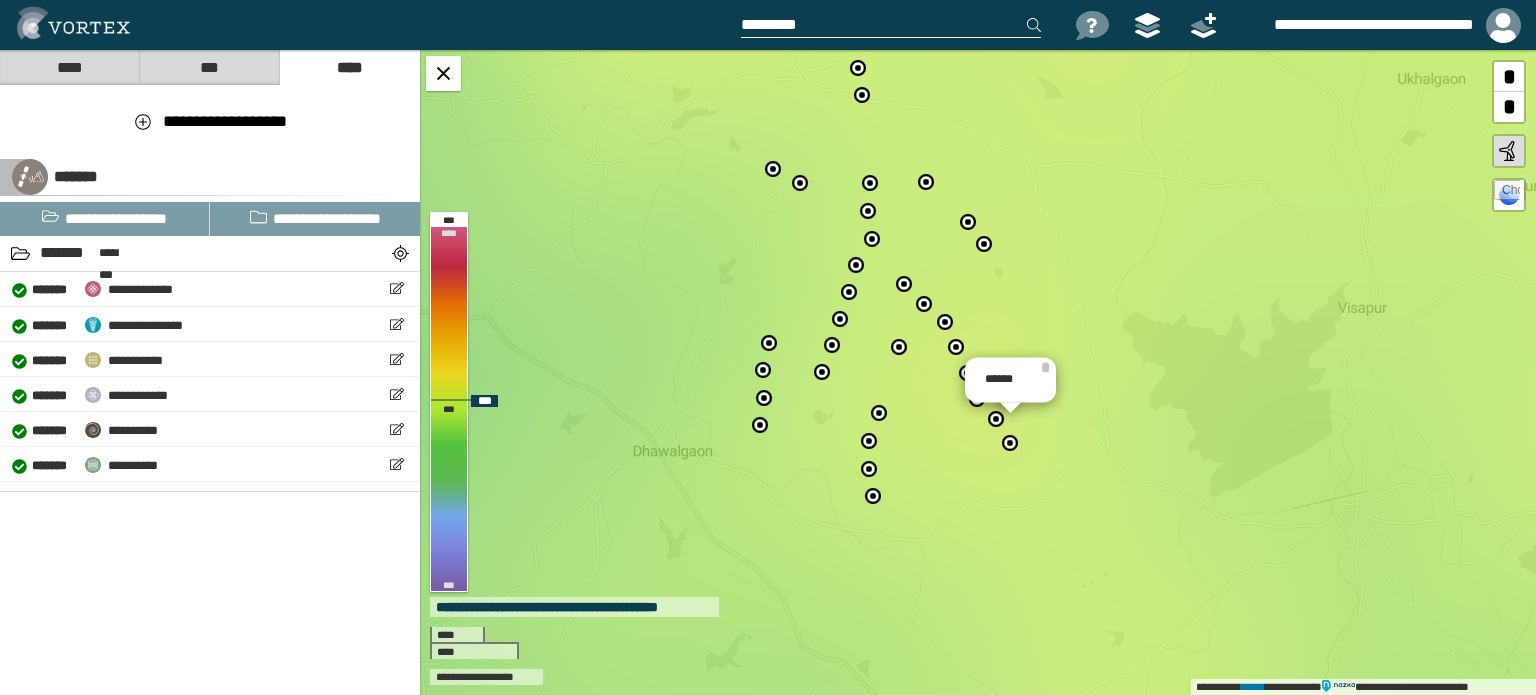 click at bounding box center [997, 418] 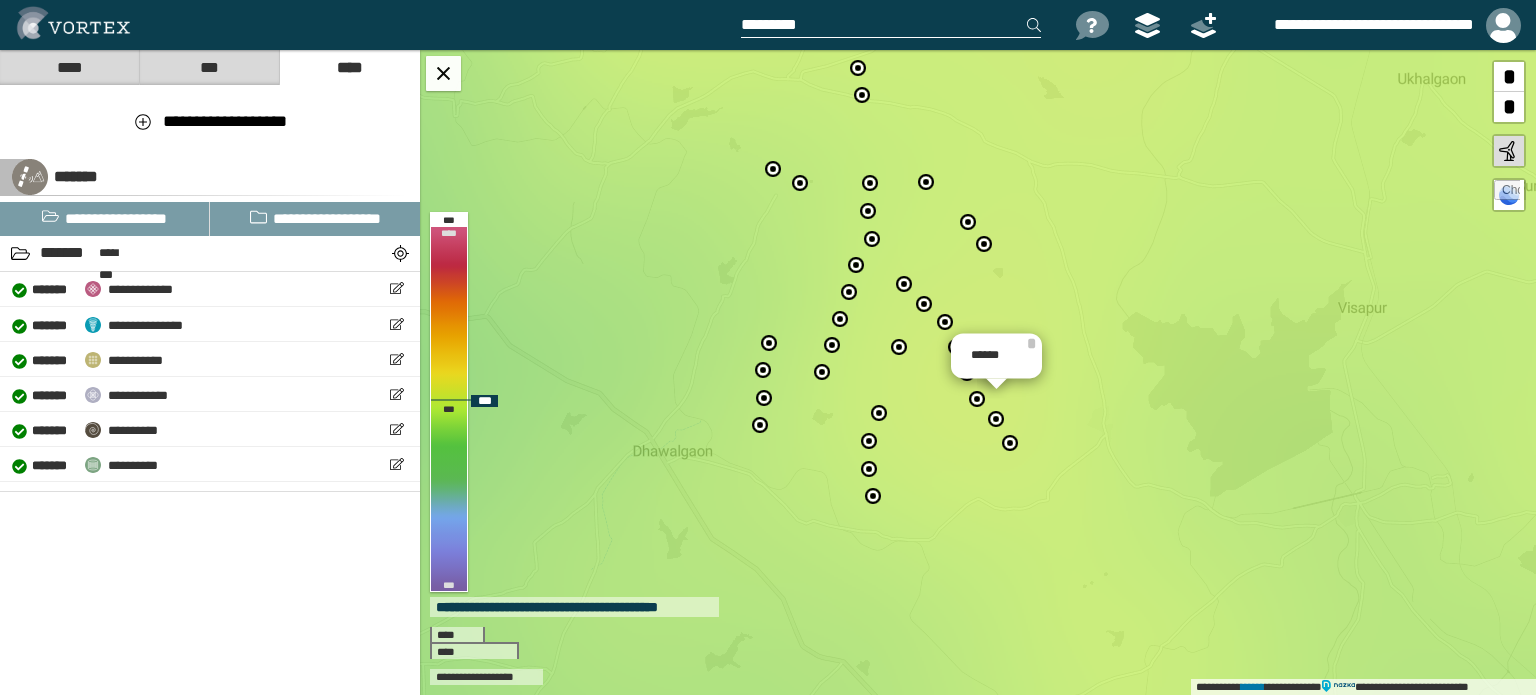 click at bounding box center [978, 398] 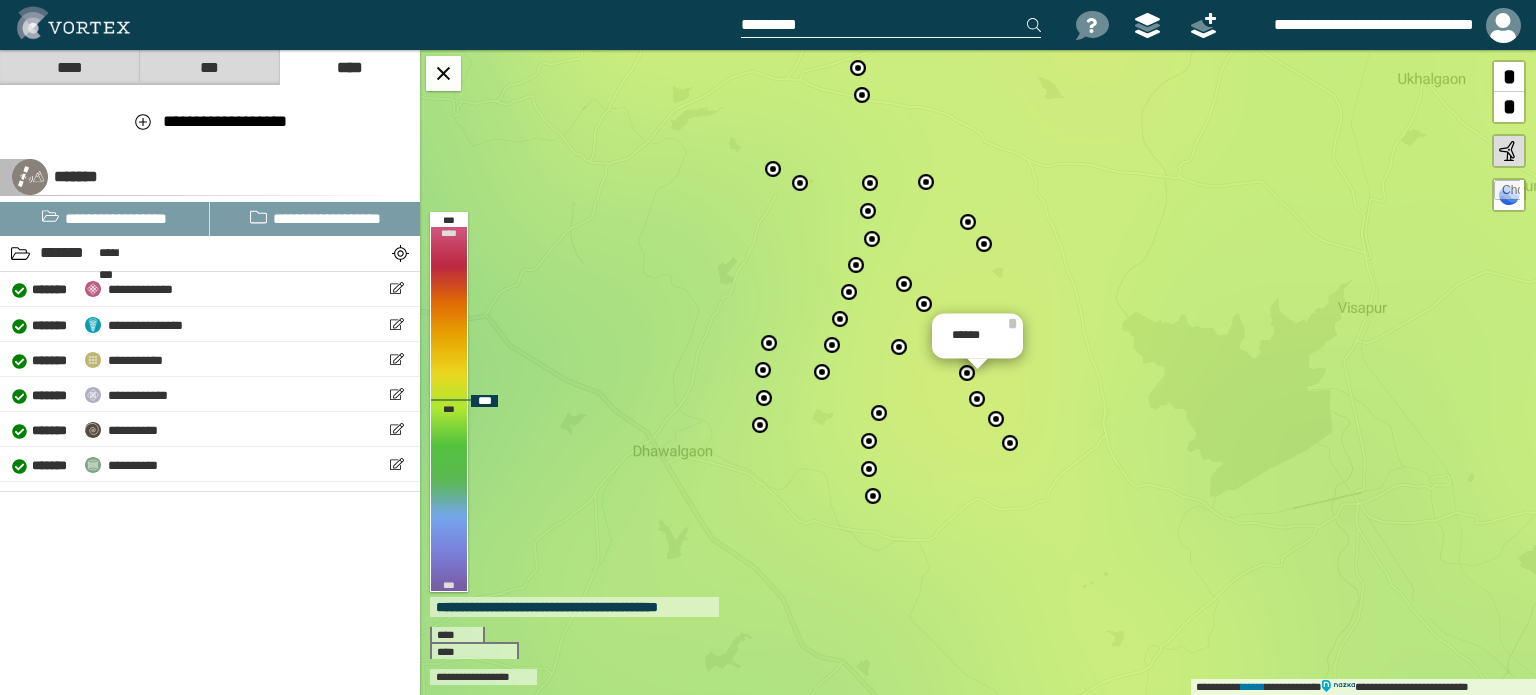 click at bounding box center (968, 372) 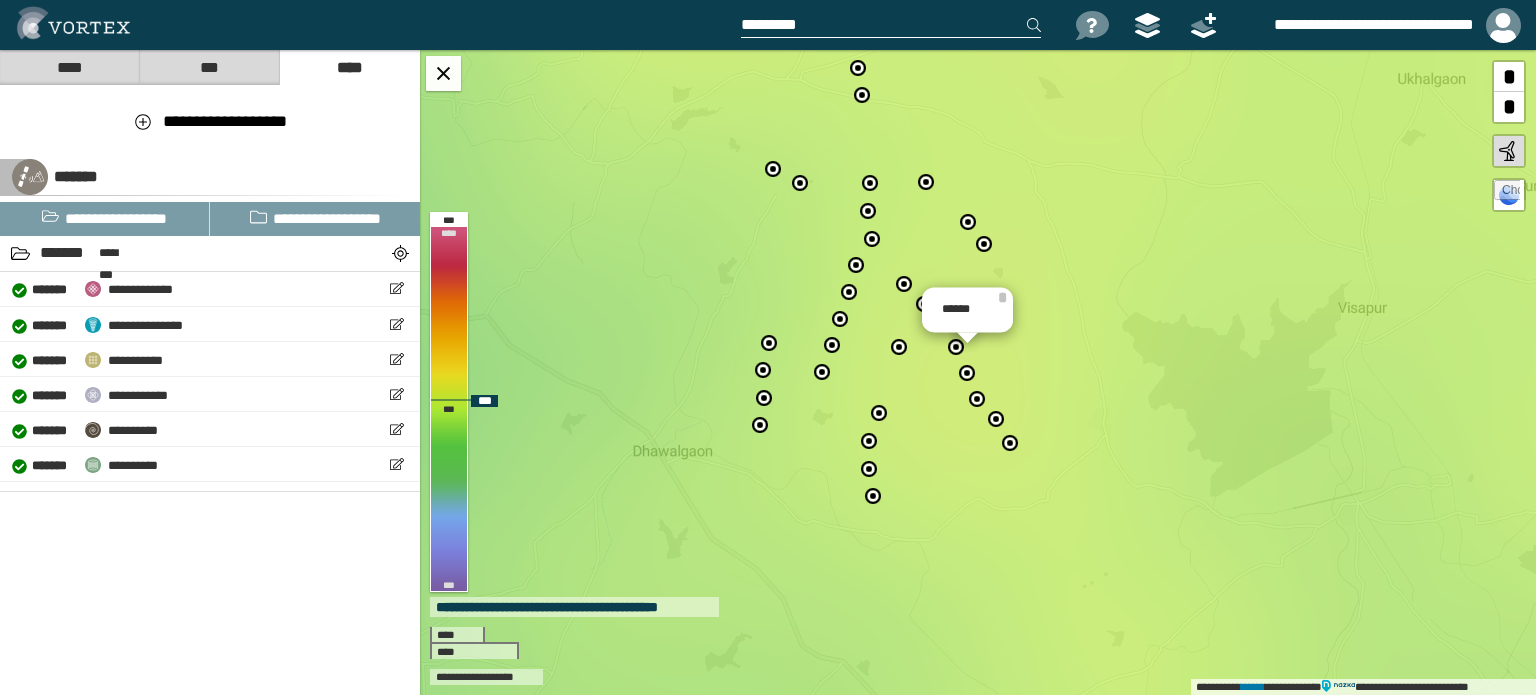 click at bounding box center (957, 346) 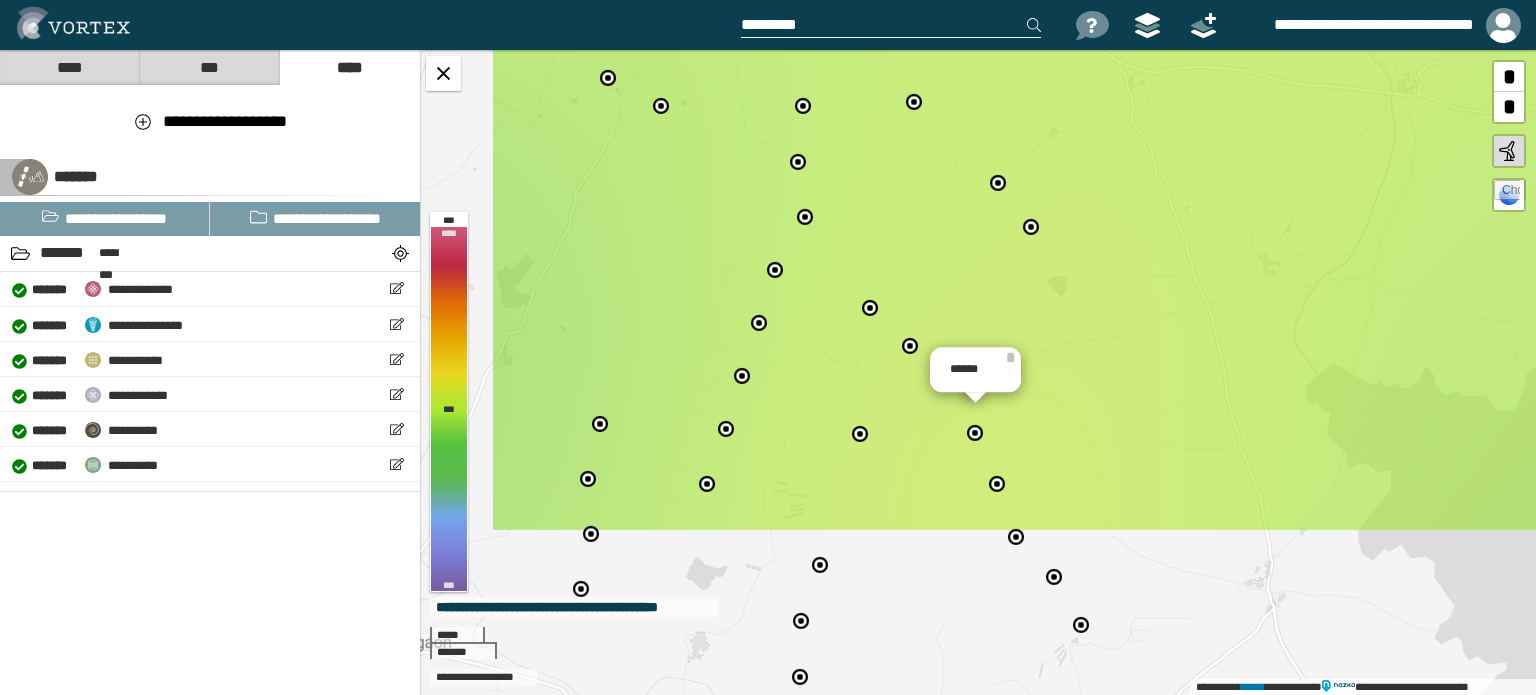drag, startPoint x: 967, startPoint y: 400, endPoint x: 982, endPoint y: 467, distance: 68.65858 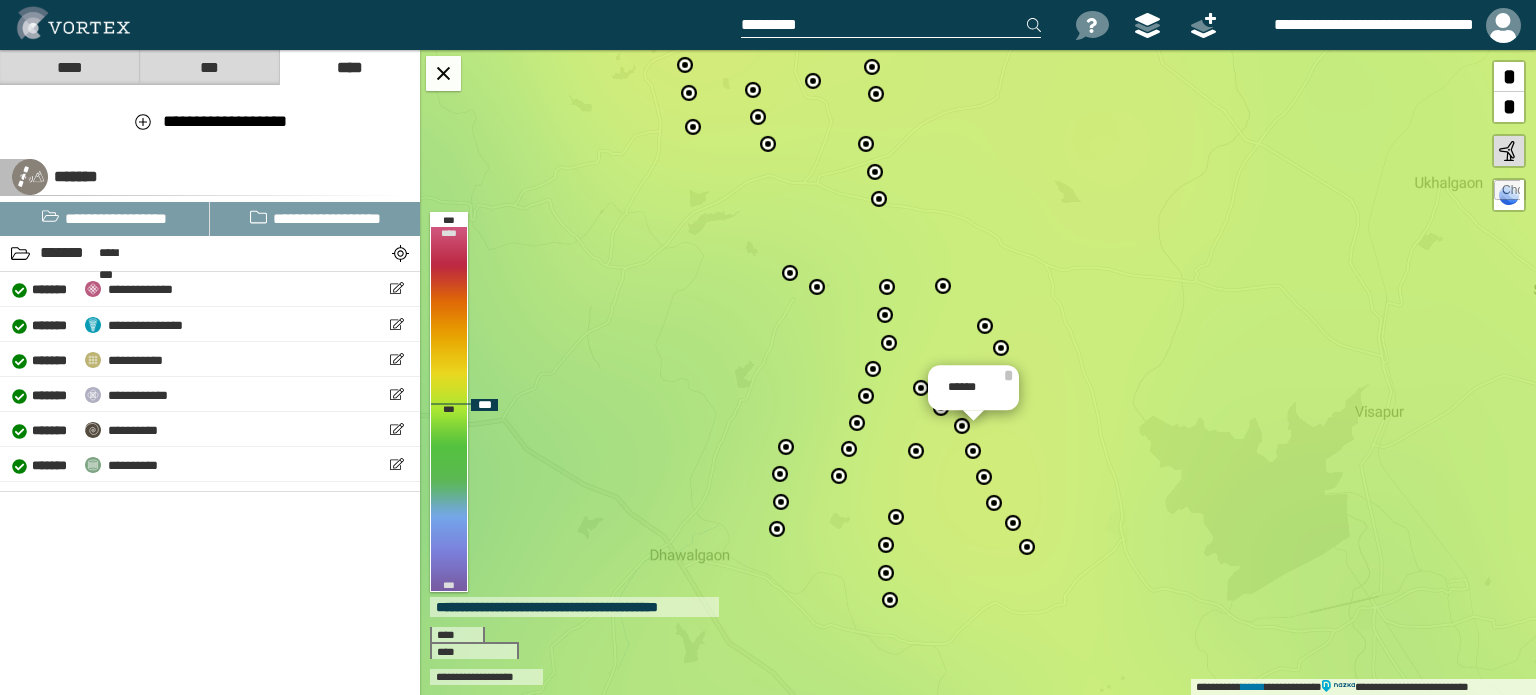 click on "******" at bounding box center [973, 388] 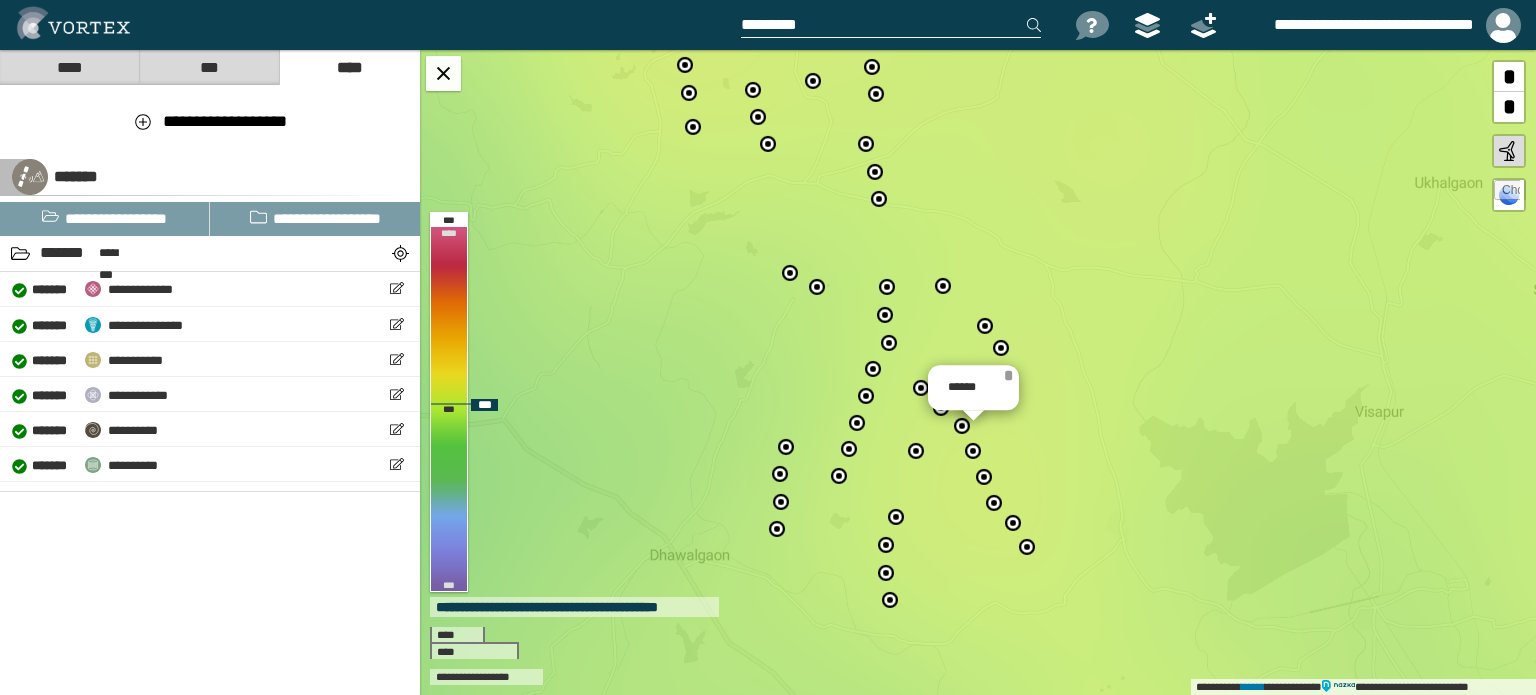 click on "*" at bounding box center (1008, 376) 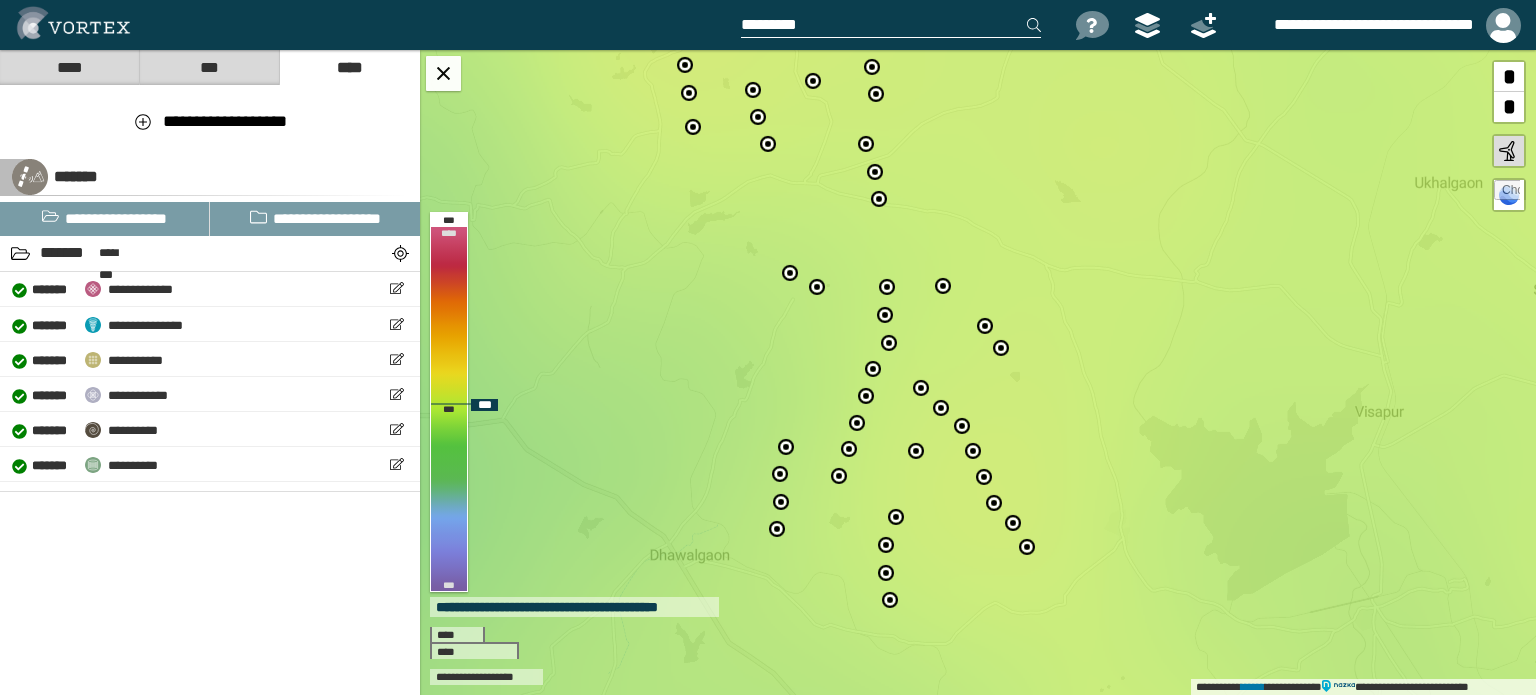 click at bounding box center [1002, 347] 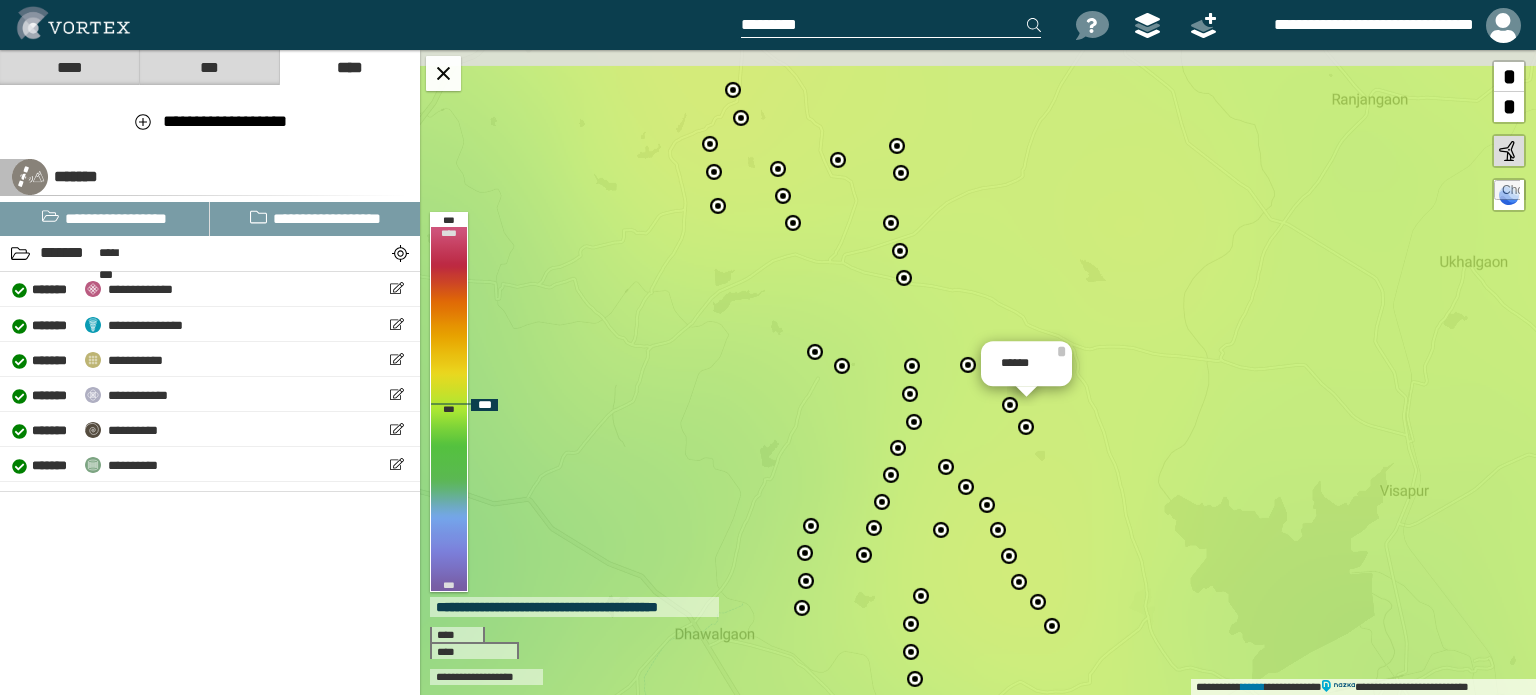 drag, startPoint x: 1013, startPoint y: 394, endPoint x: 1038, endPoint y: 473, distance: 82.86133 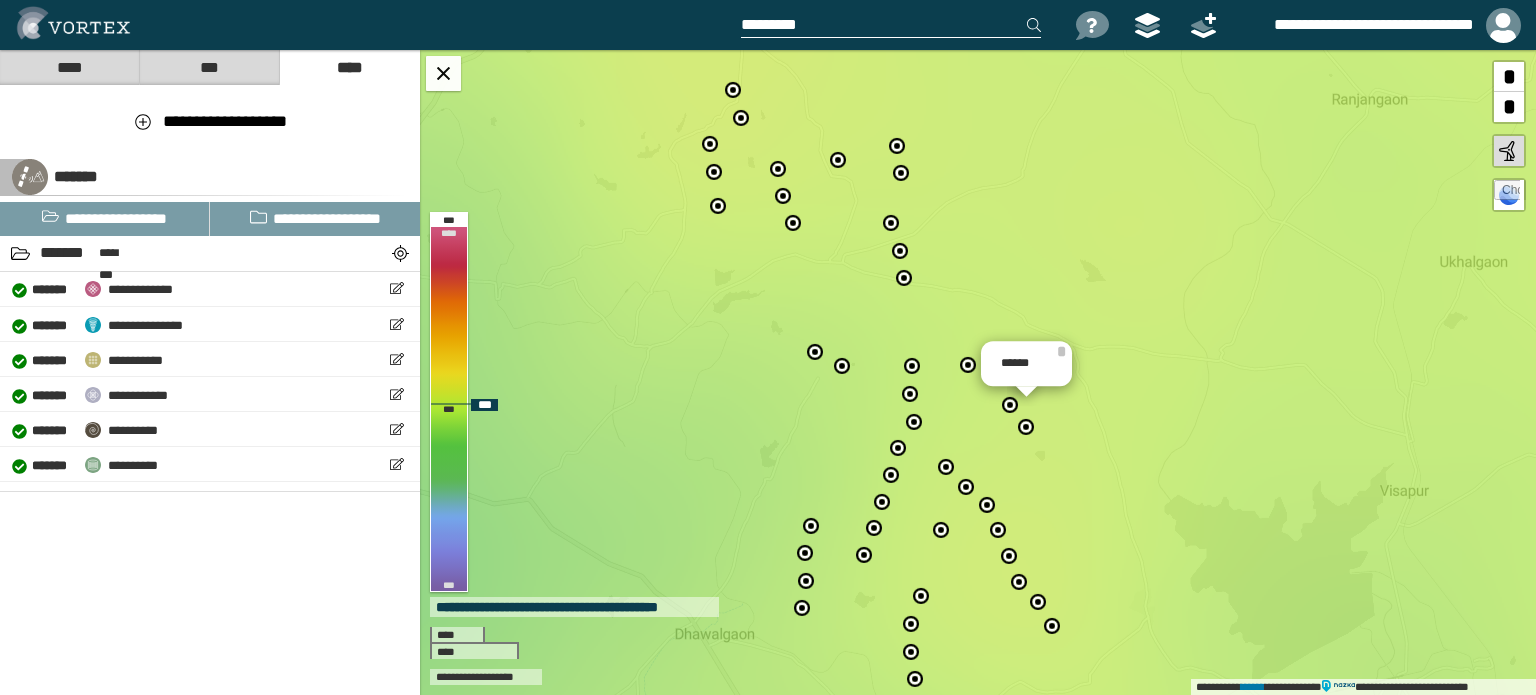 click at bounding box center (1011, 404) 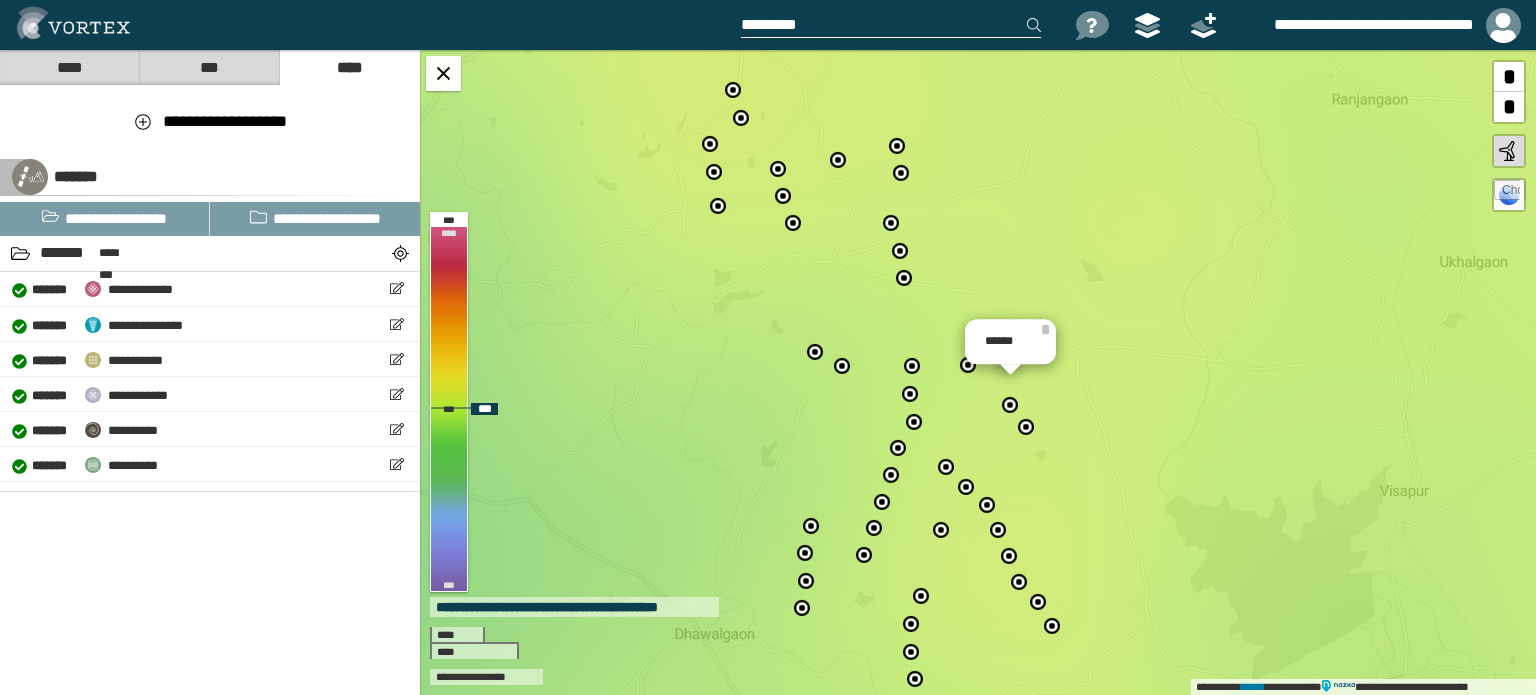 click at bounding box center [969, 364] 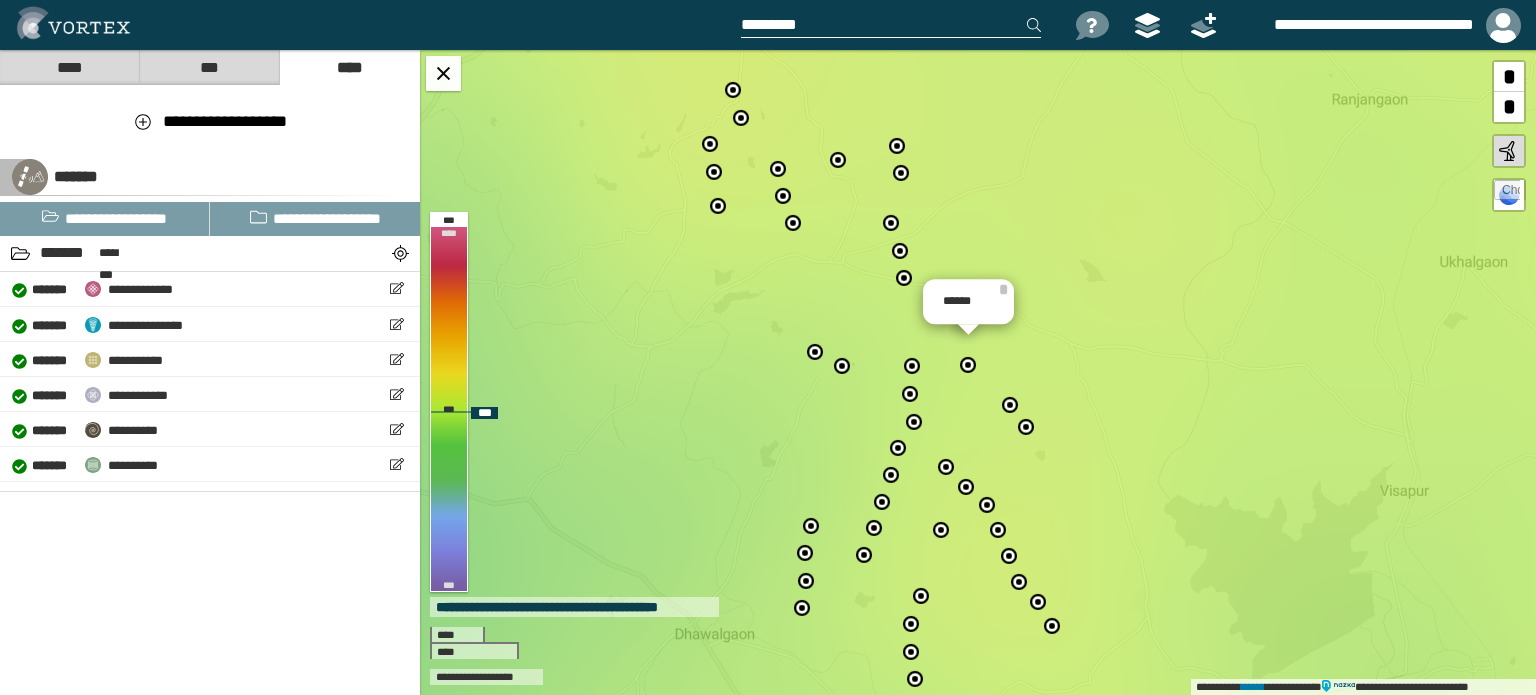 click at bounding box center [913, 365] 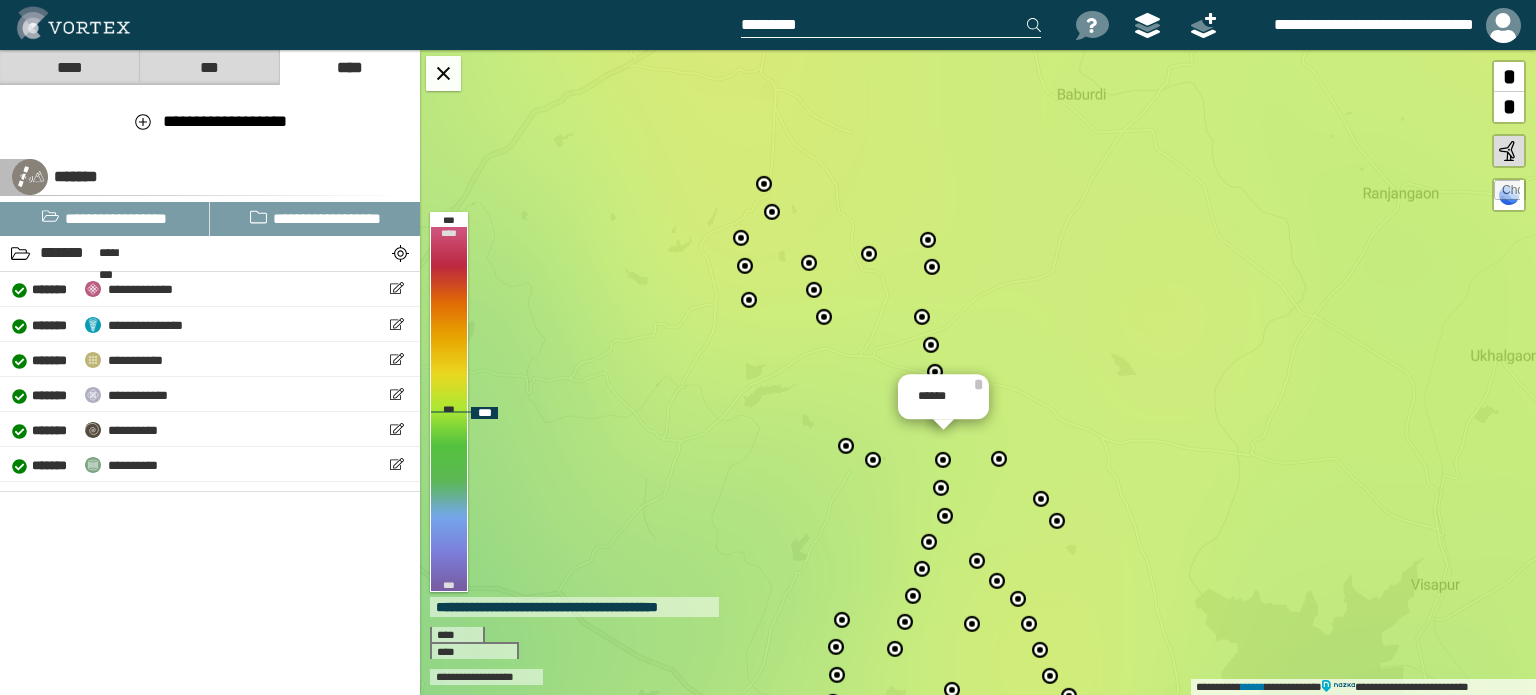 drag, startPoint x: 887, startPoint y: 371, endPoint x: 898, endPoint y: 429, distance: 59.03389 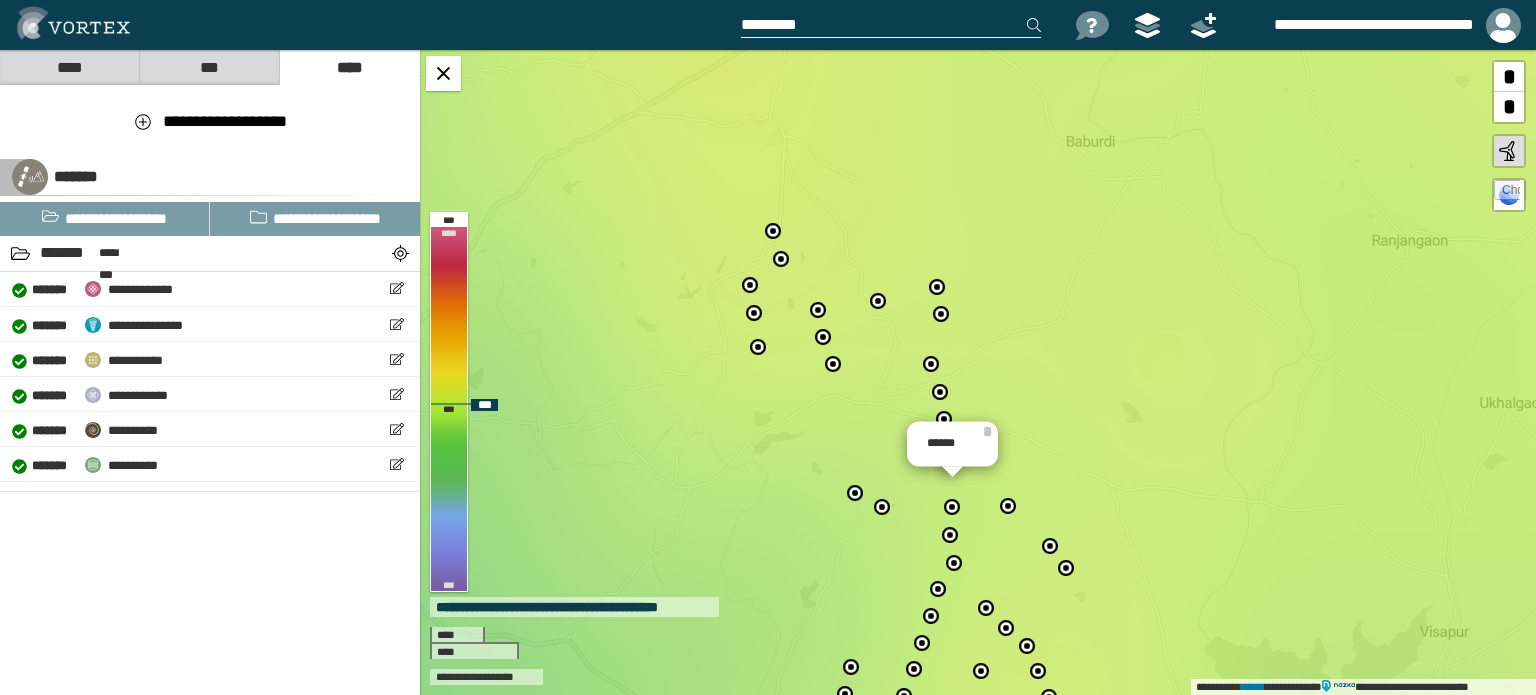 click at bounding box center [932, 363] 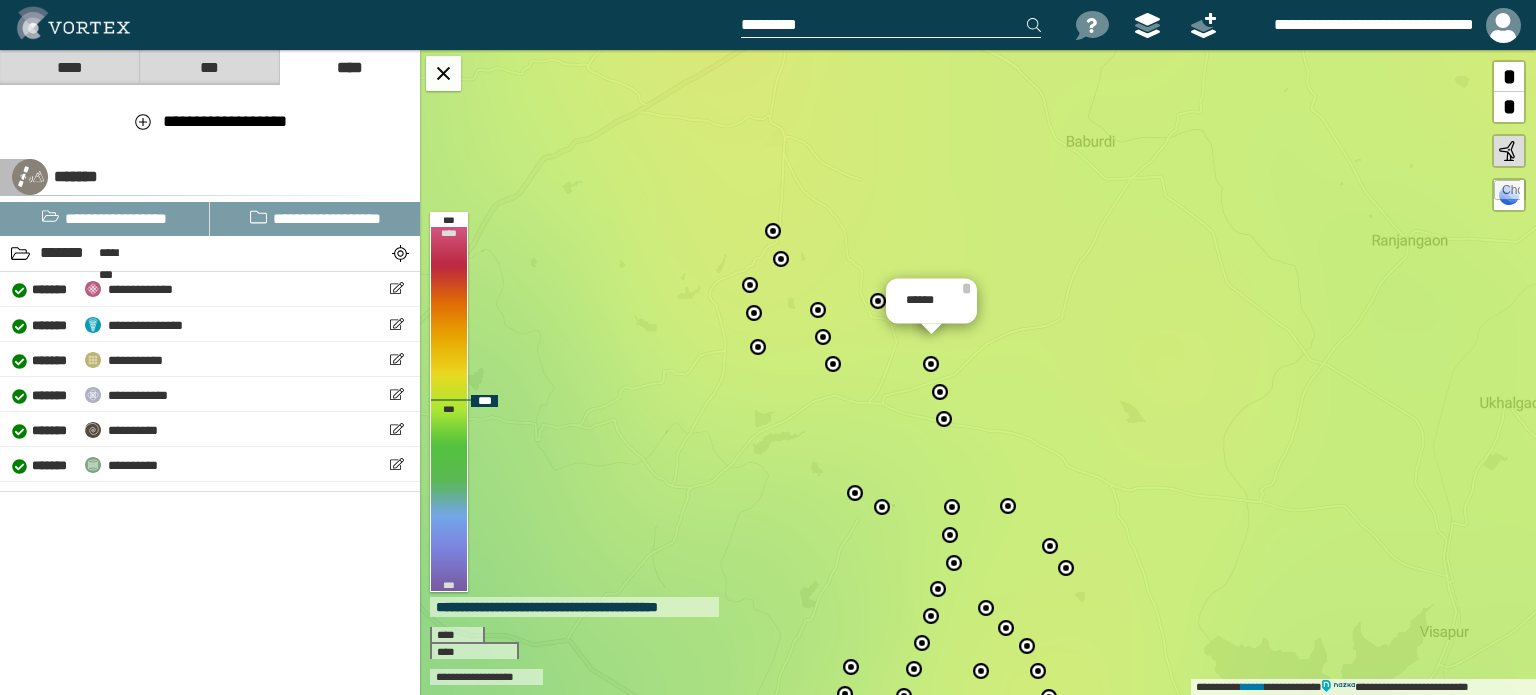 click at bounding box center [879, 300] 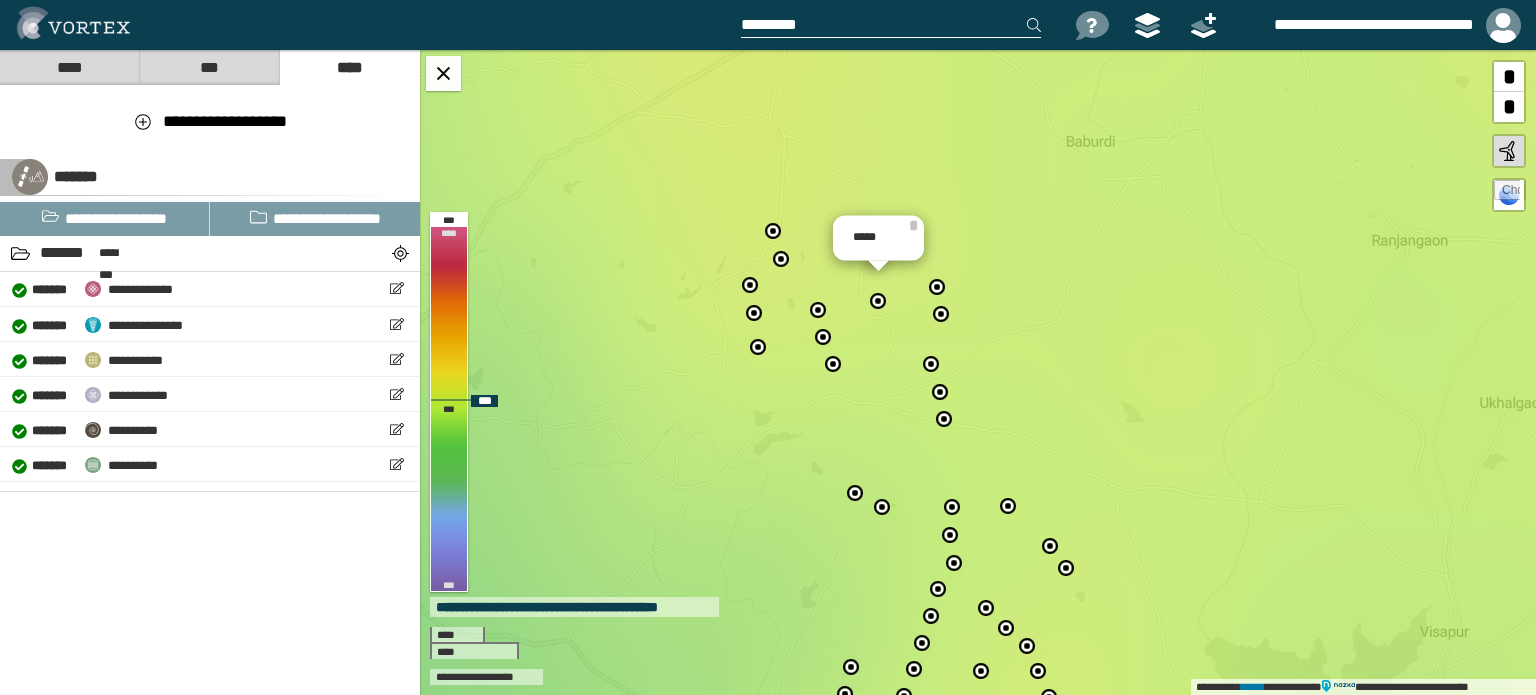 click at bounding box center (819, 309) 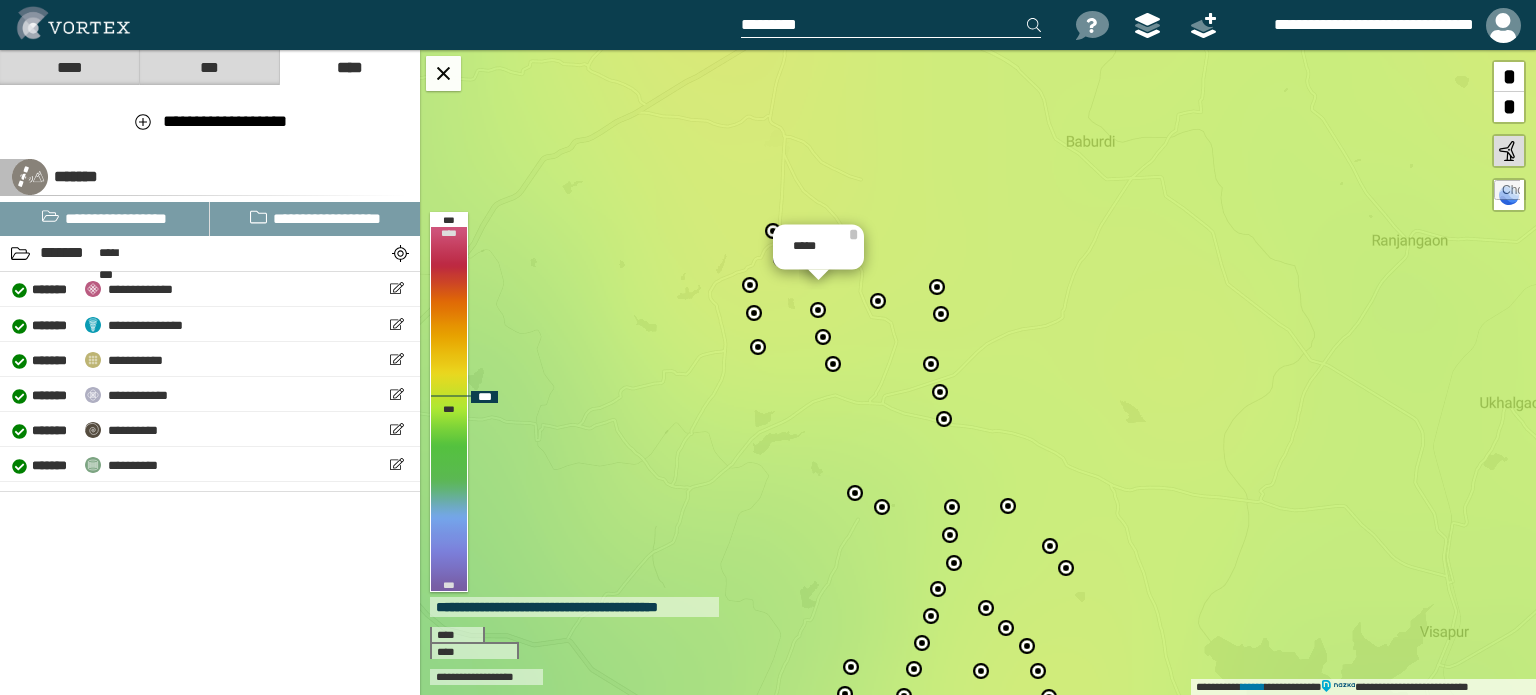 click on "*****" at bounding box center [818, 247] 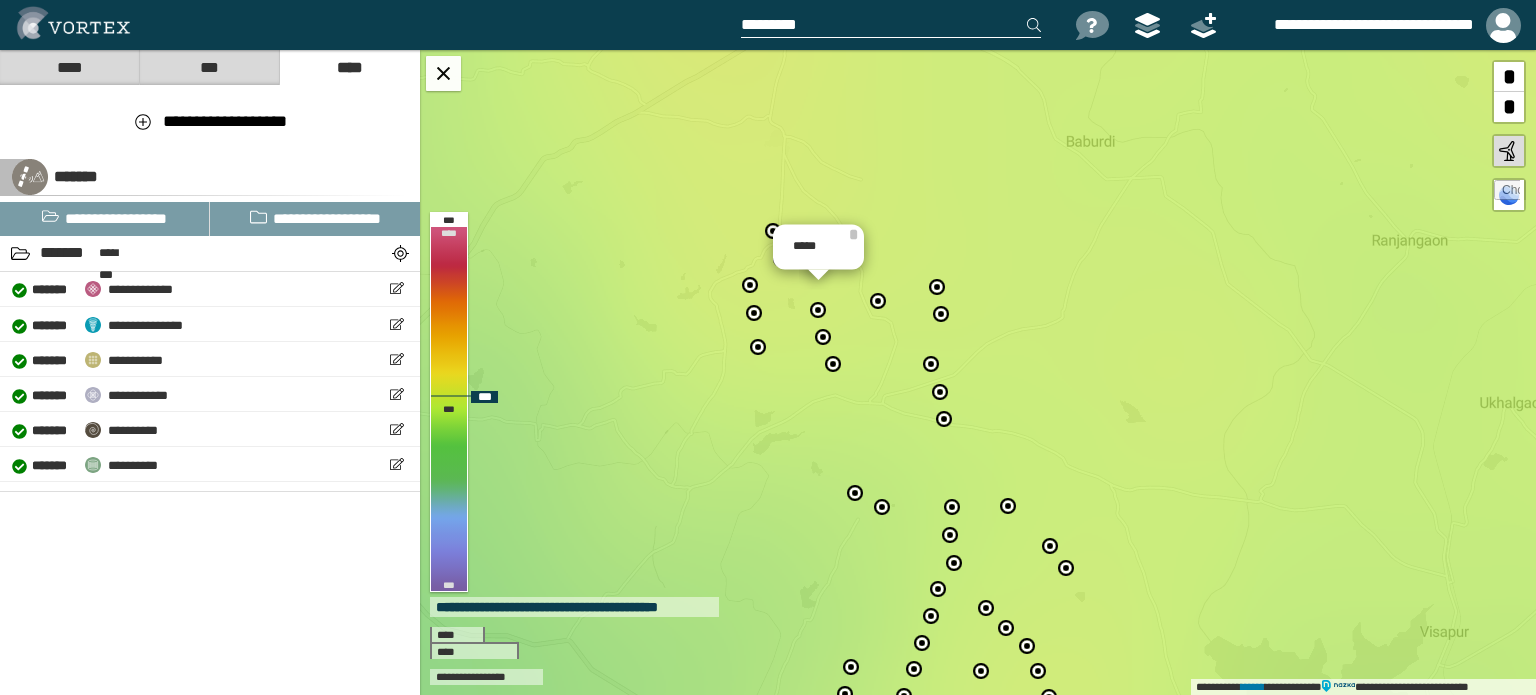 click at bounding box center (774, 230) 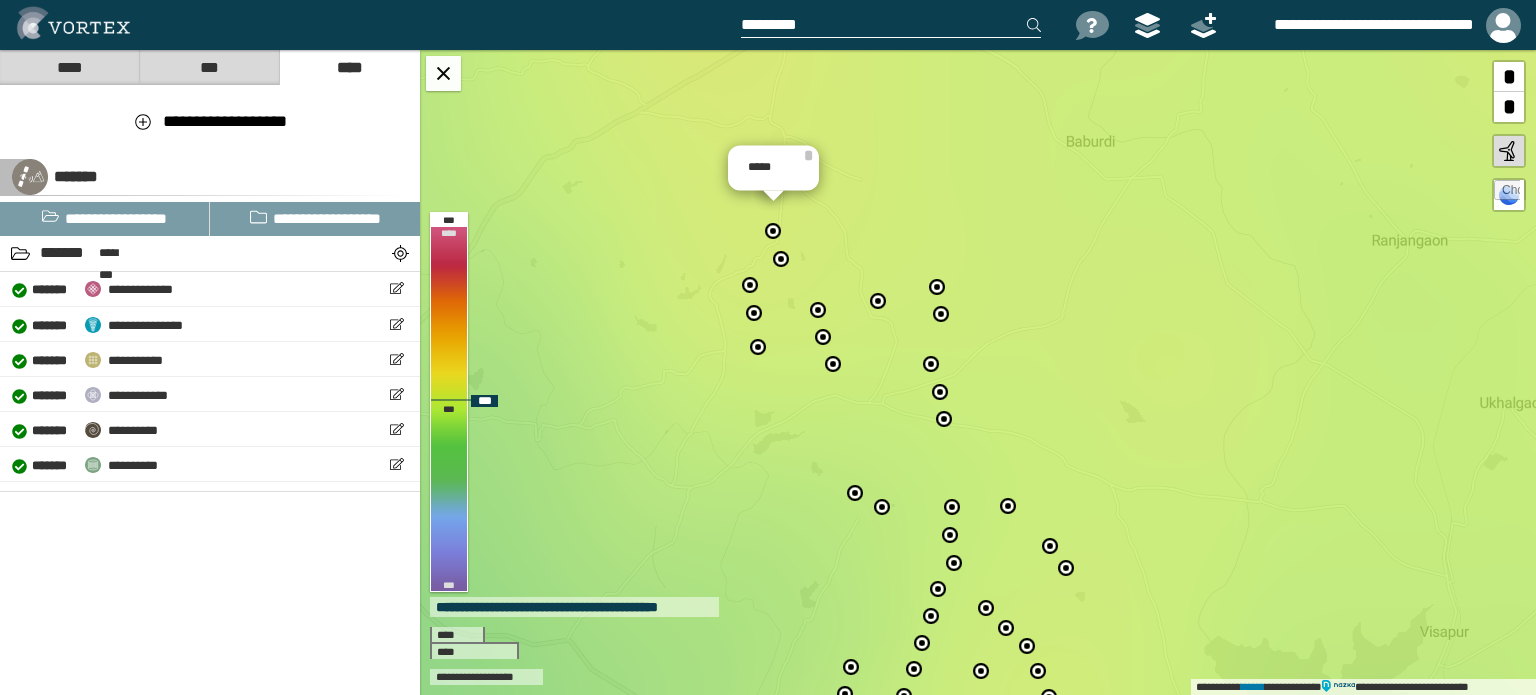 click at bounding box center [751, 284] 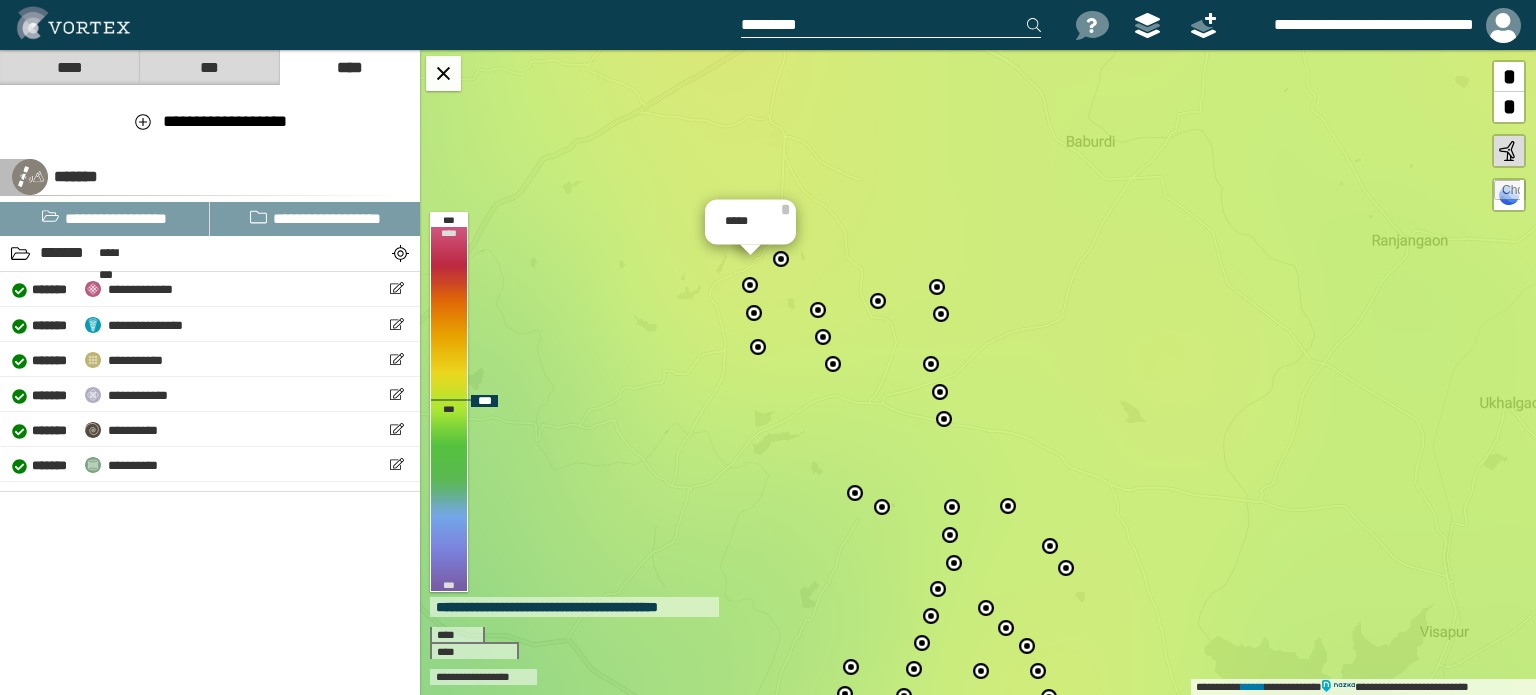 click at bounding box center [755, 312] 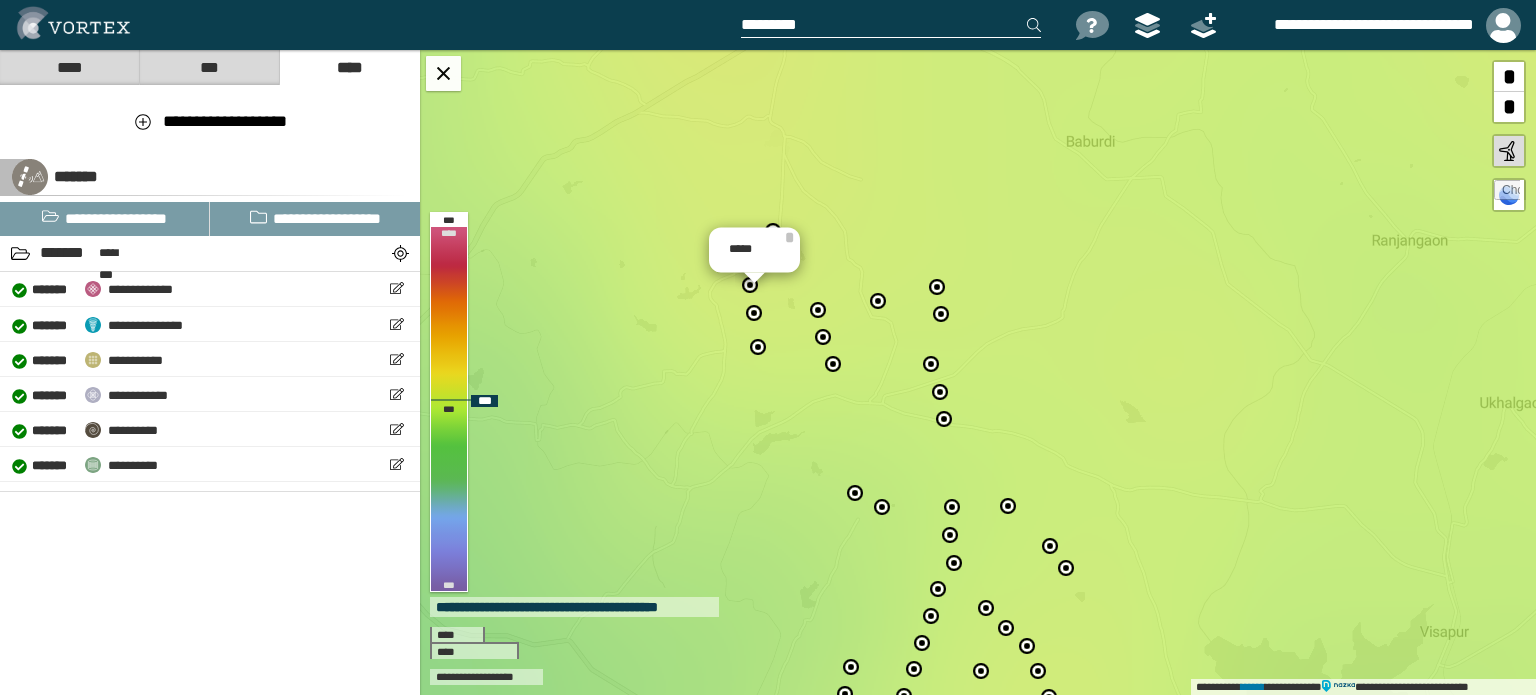 click at bounding box center [759, 346] 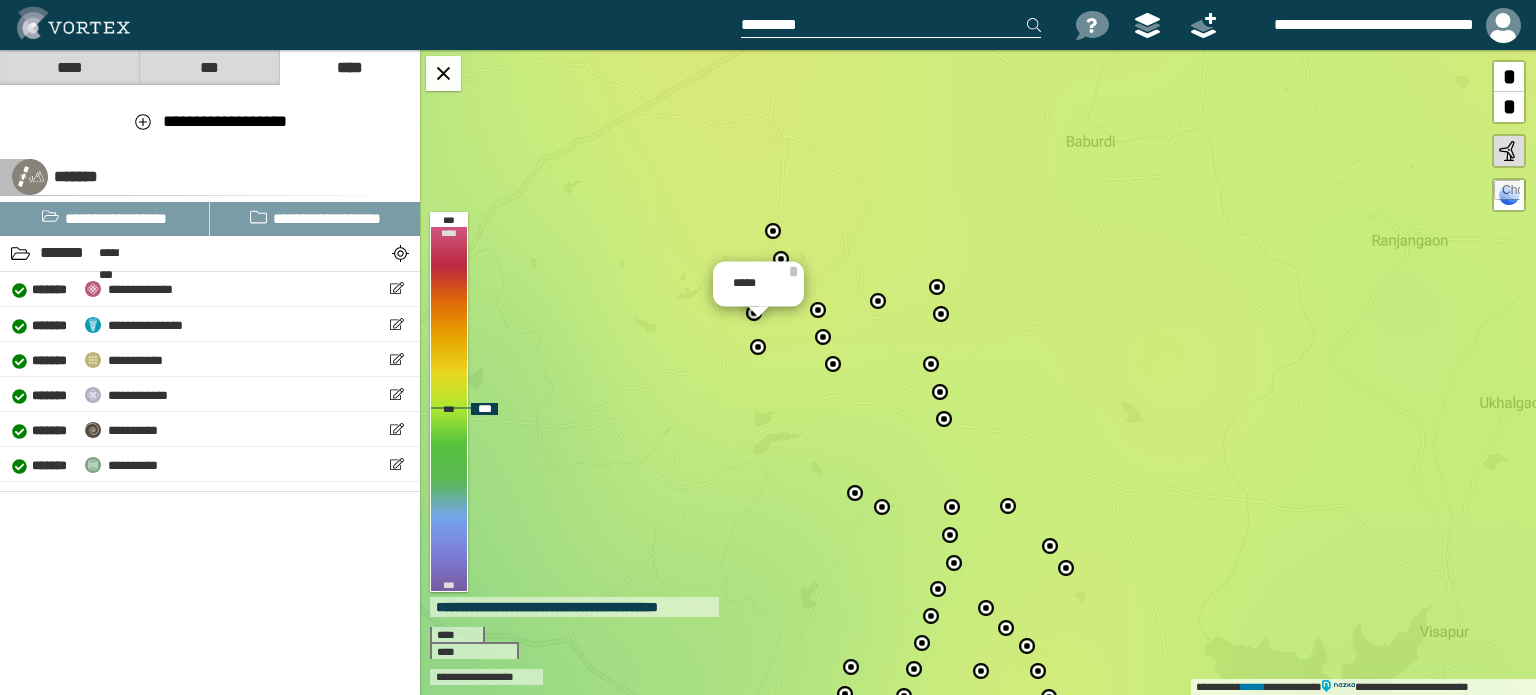 click at bounding box center [945, 418] 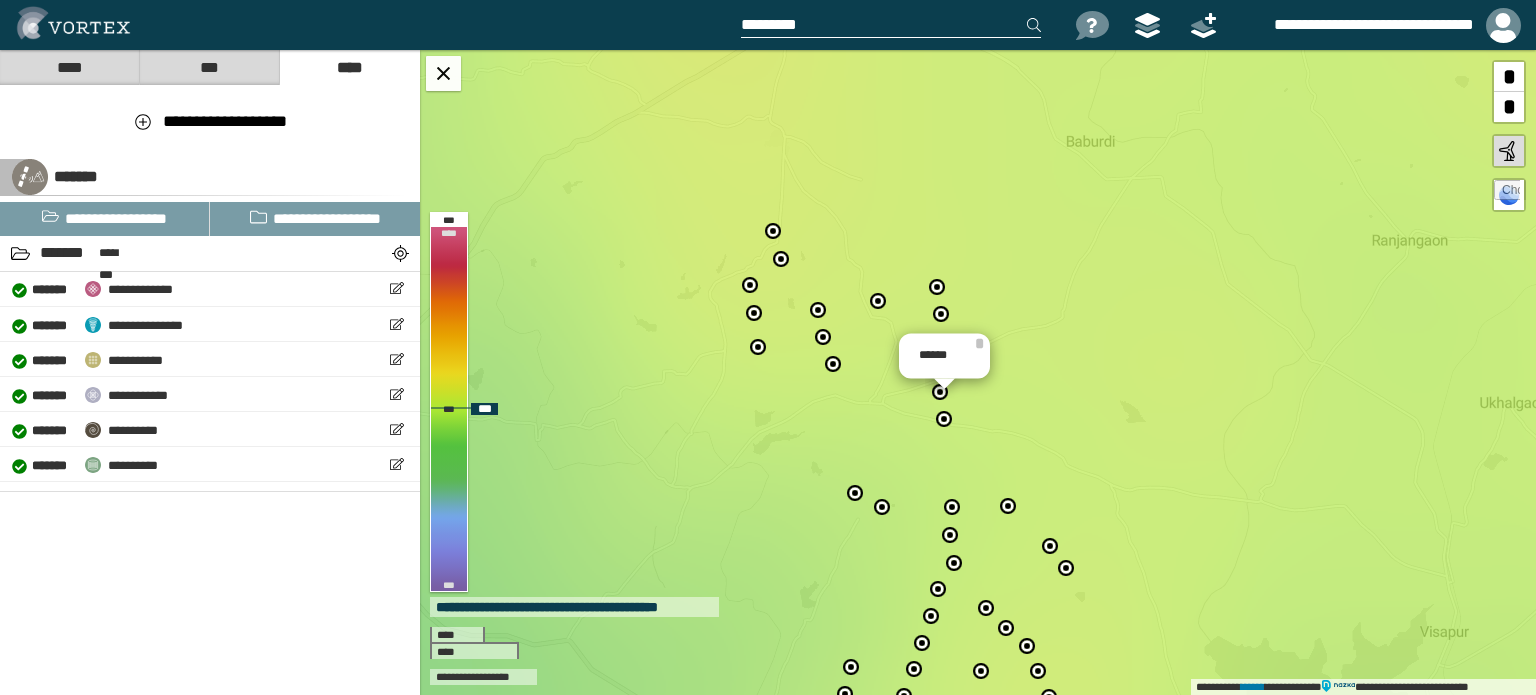 drag, startPoint x: 943, startPoint y: 419, endPoint x: 1049, endPoint y: 183, distance: 258.7122 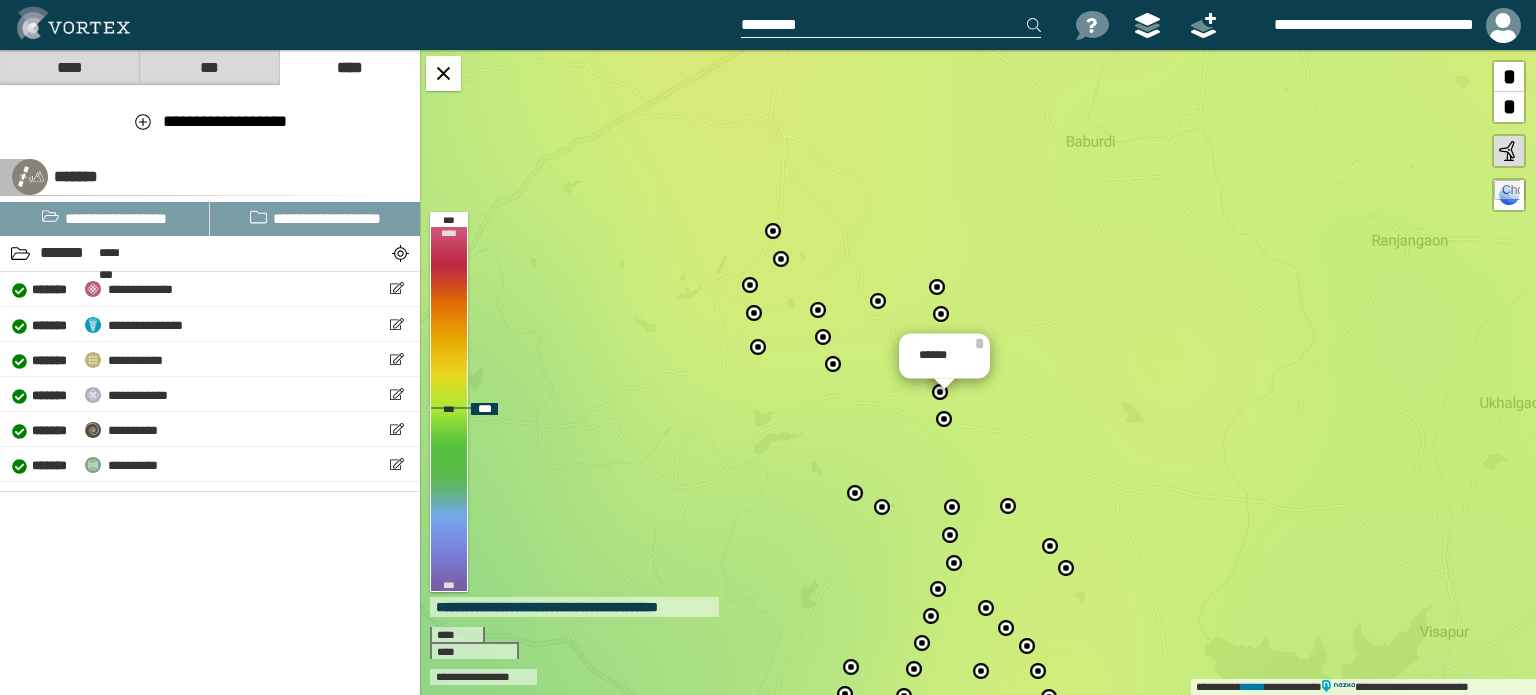 click on "**********" at bounding box center [978, 372] 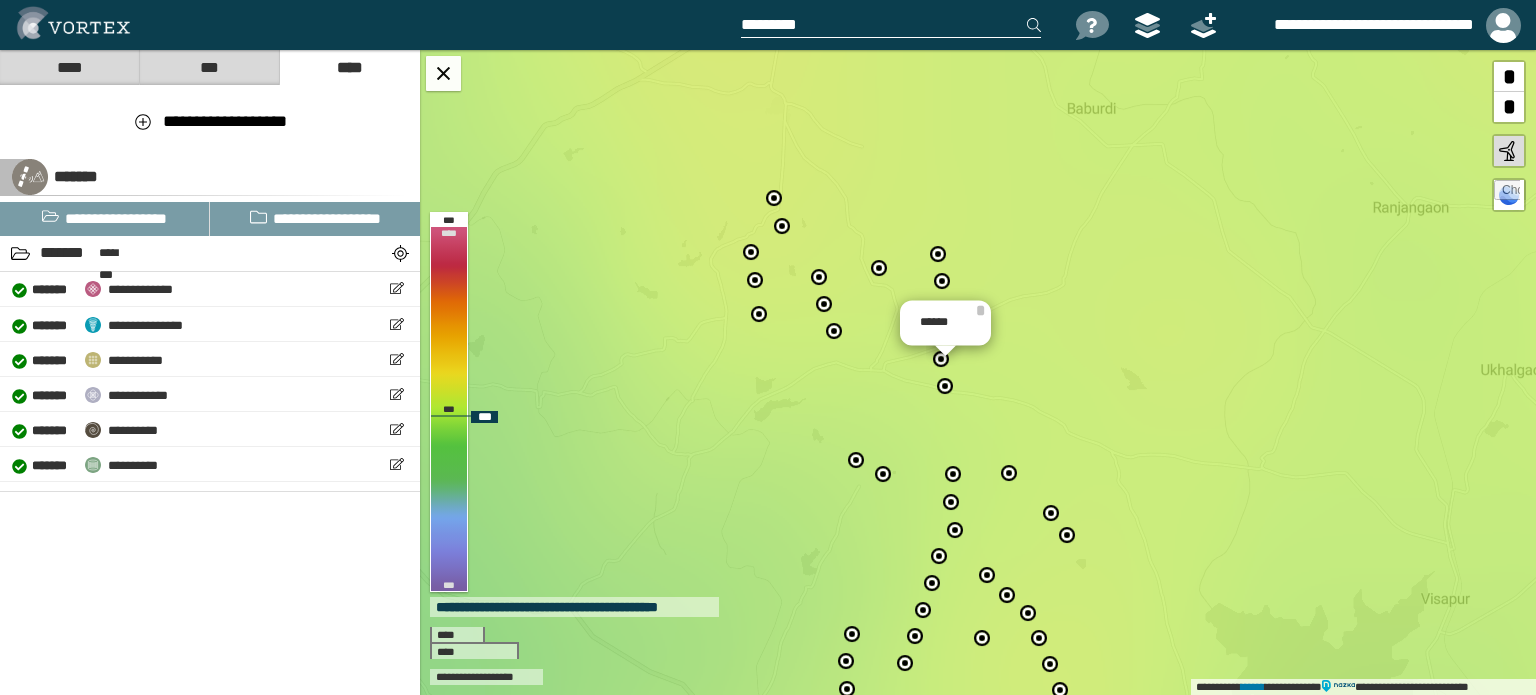 drag, startPoint x: 836, startPoint y: 450, endPoint x: 834, endPoint y: 420, distance: 30.066593 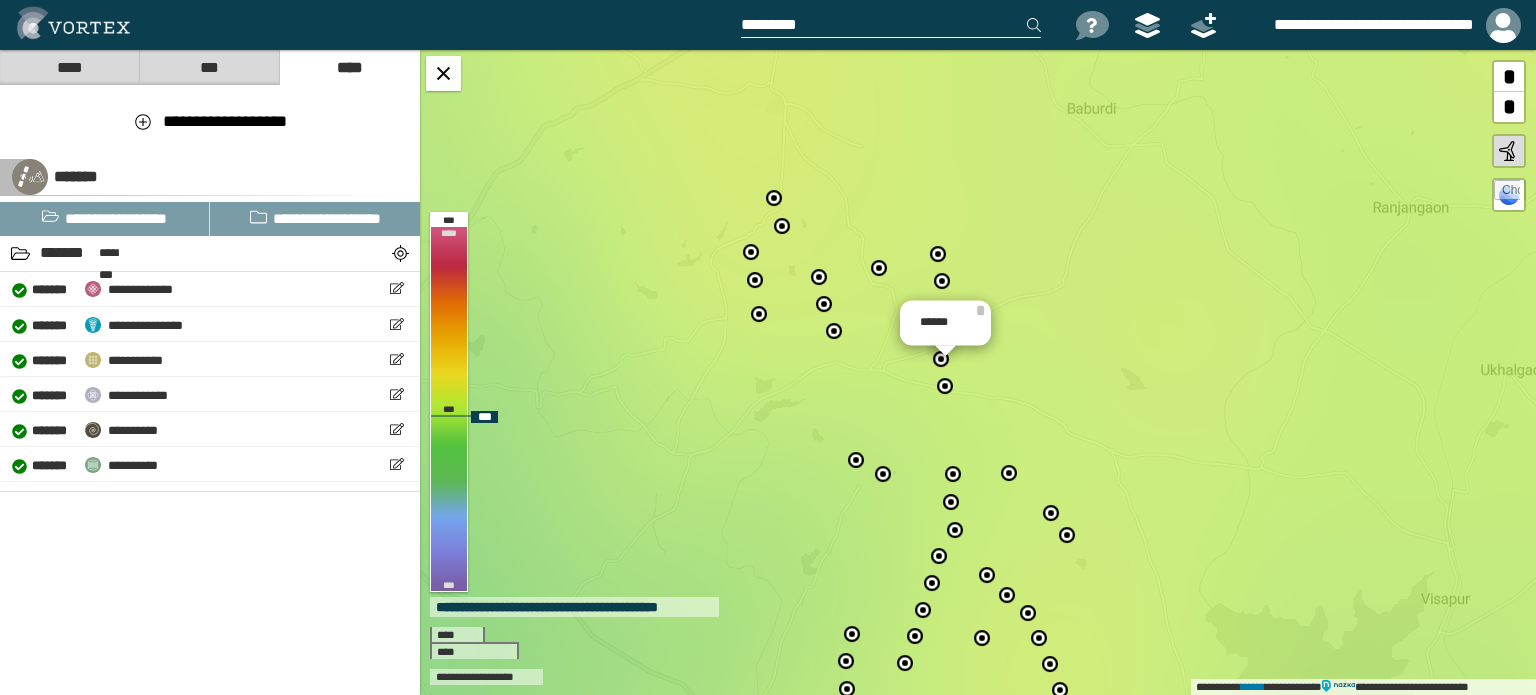 click on "**********" at bounding box center [978, 372] 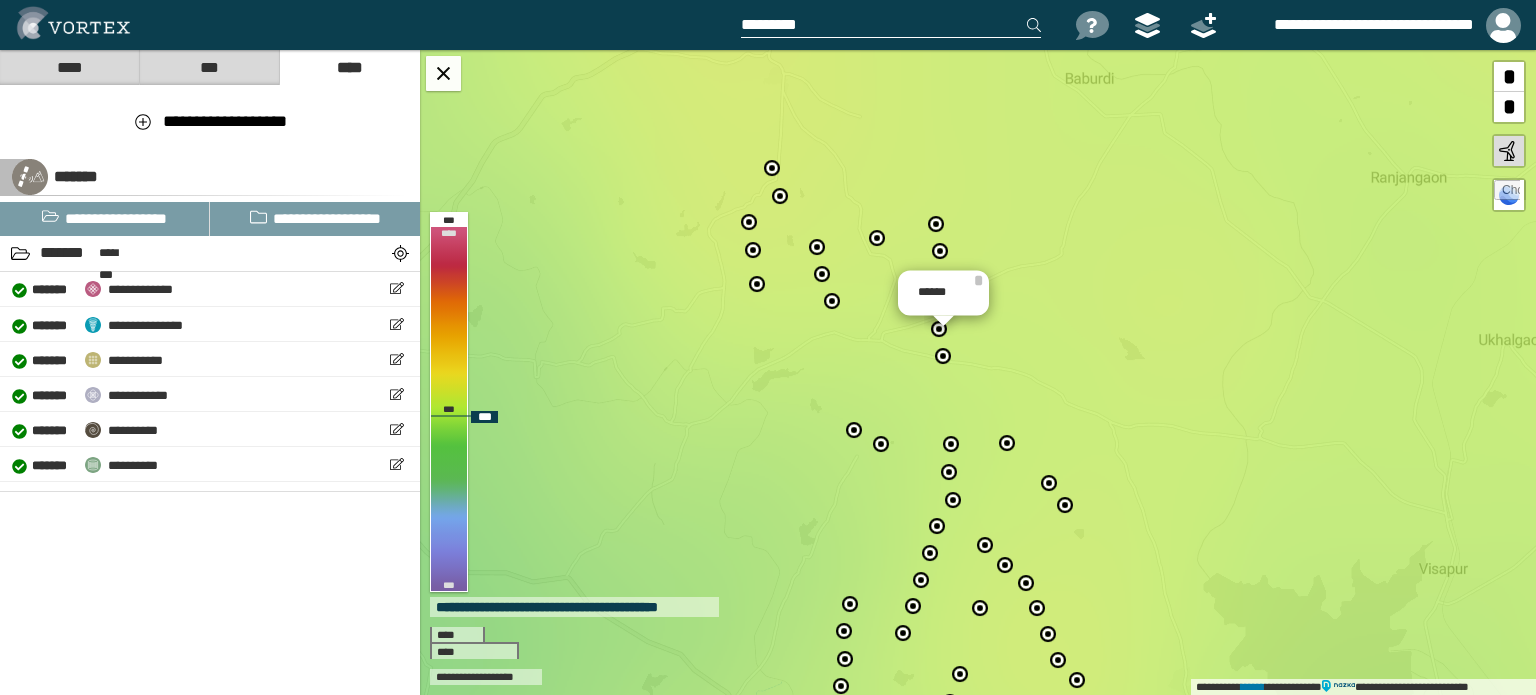 click at bounding box center [855, 429] 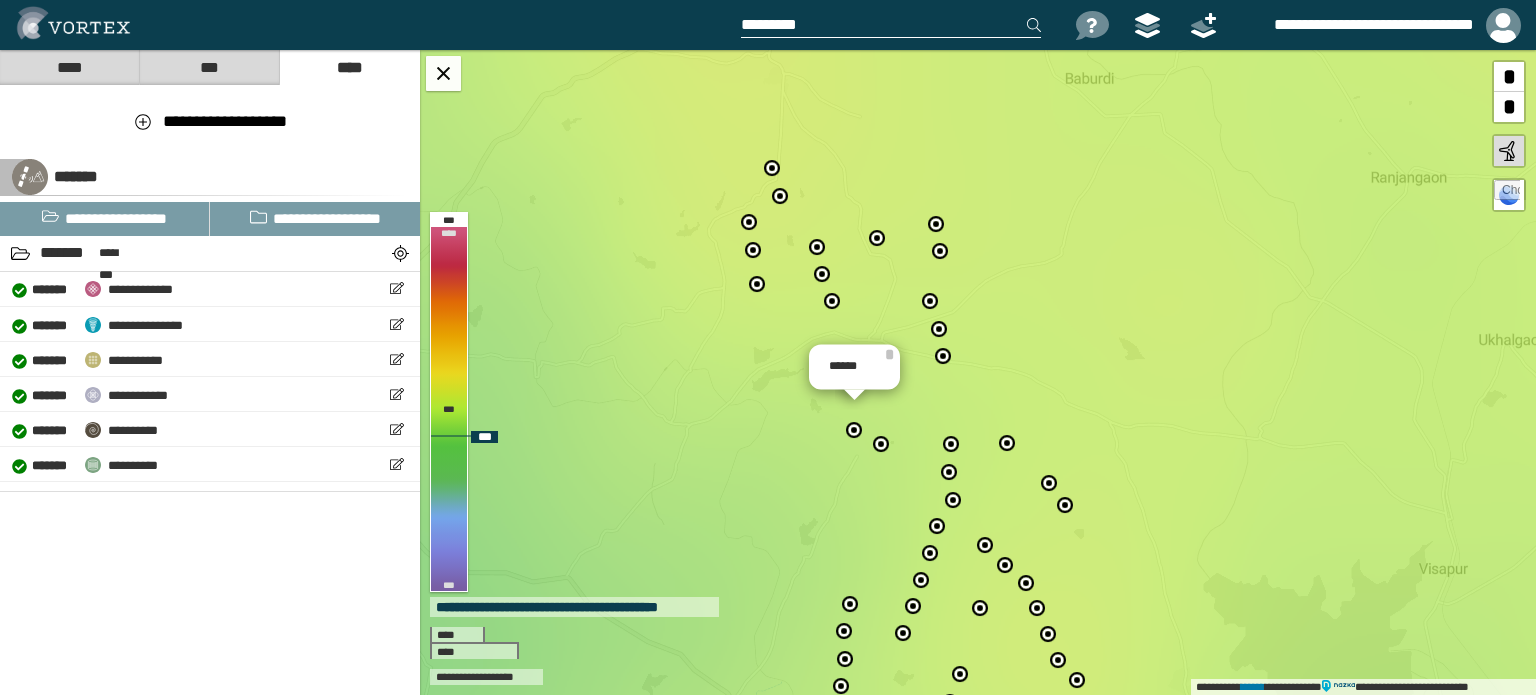 click on "**********" at bounding box center [978, 372] 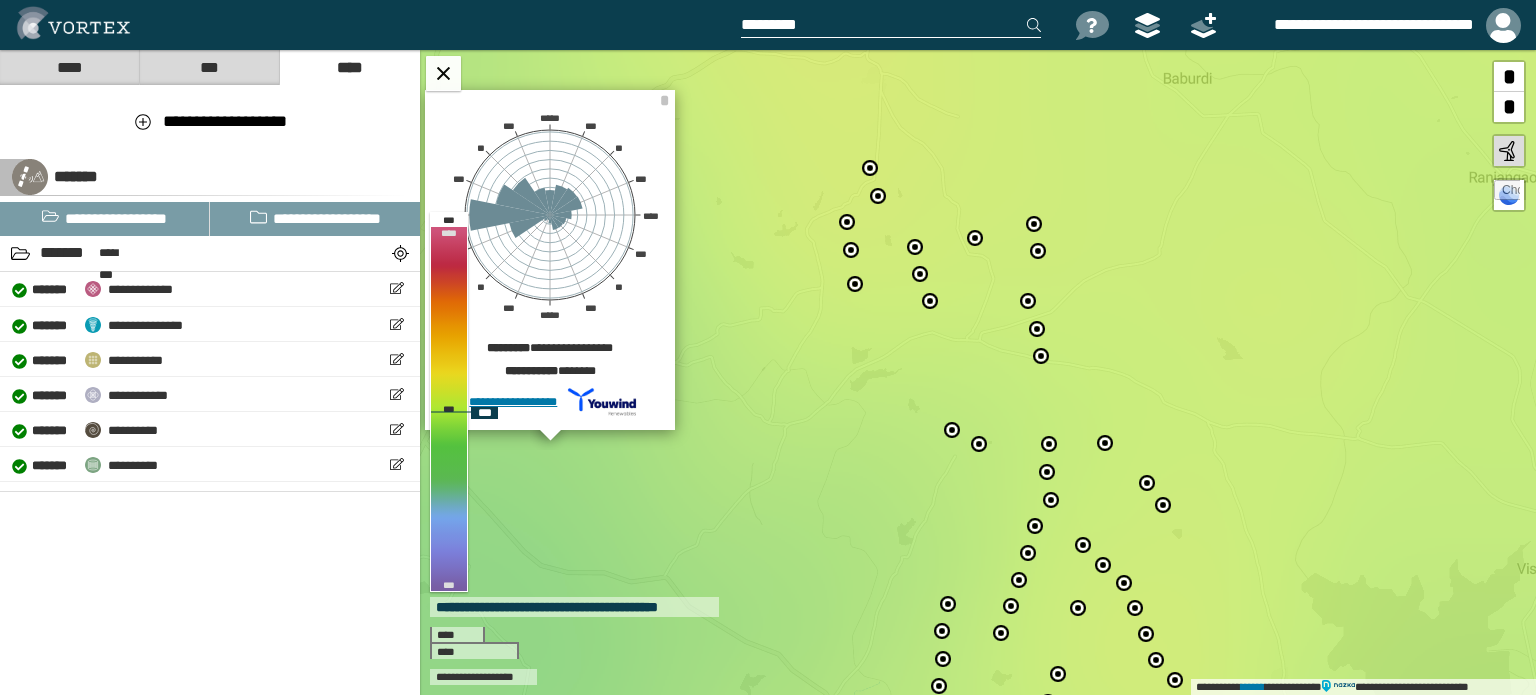 drag, startPoint x: 608, startPoint y: 111, endPoint x: 725, endPoint y: 210, distance: 153.26448 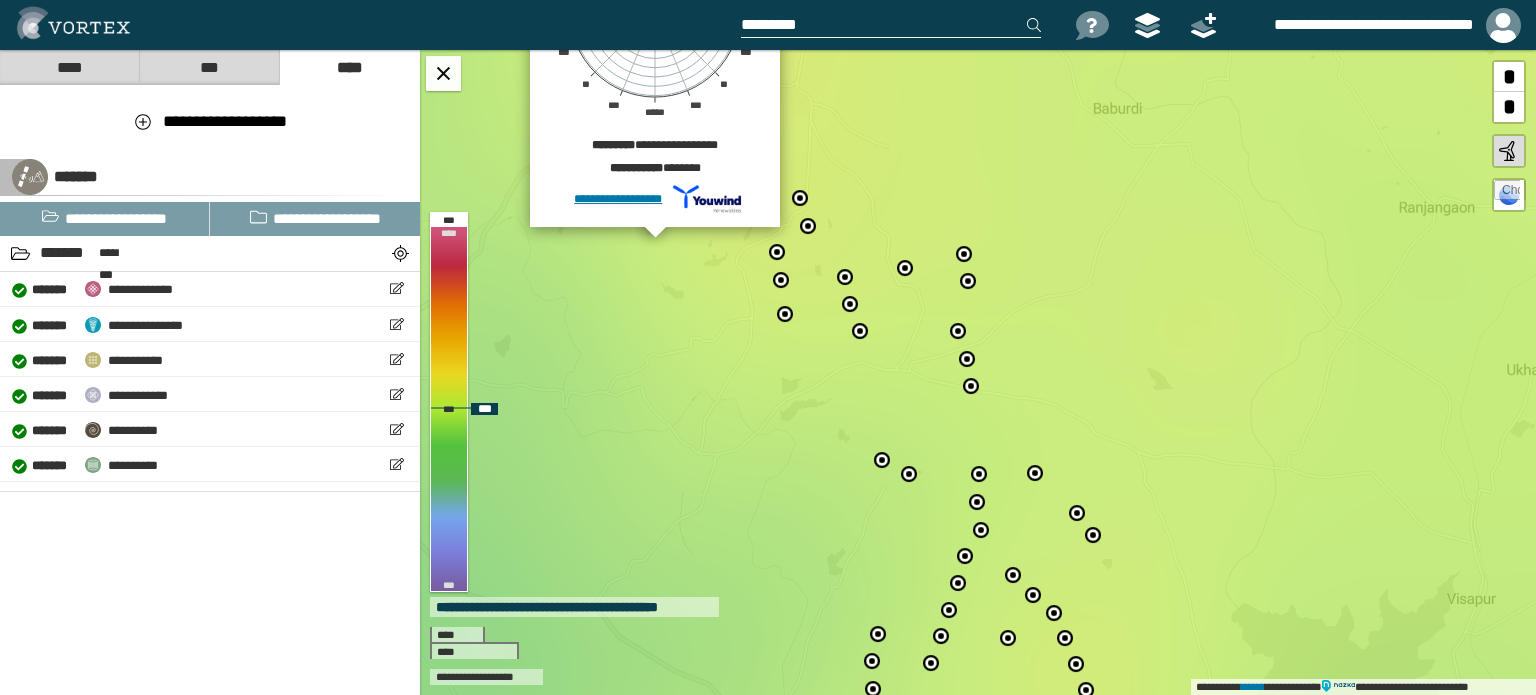 drag, startPoint x: 934, startPoint y: 440, endPoint x: 911, endPoint y: 390, distance: 55.03635 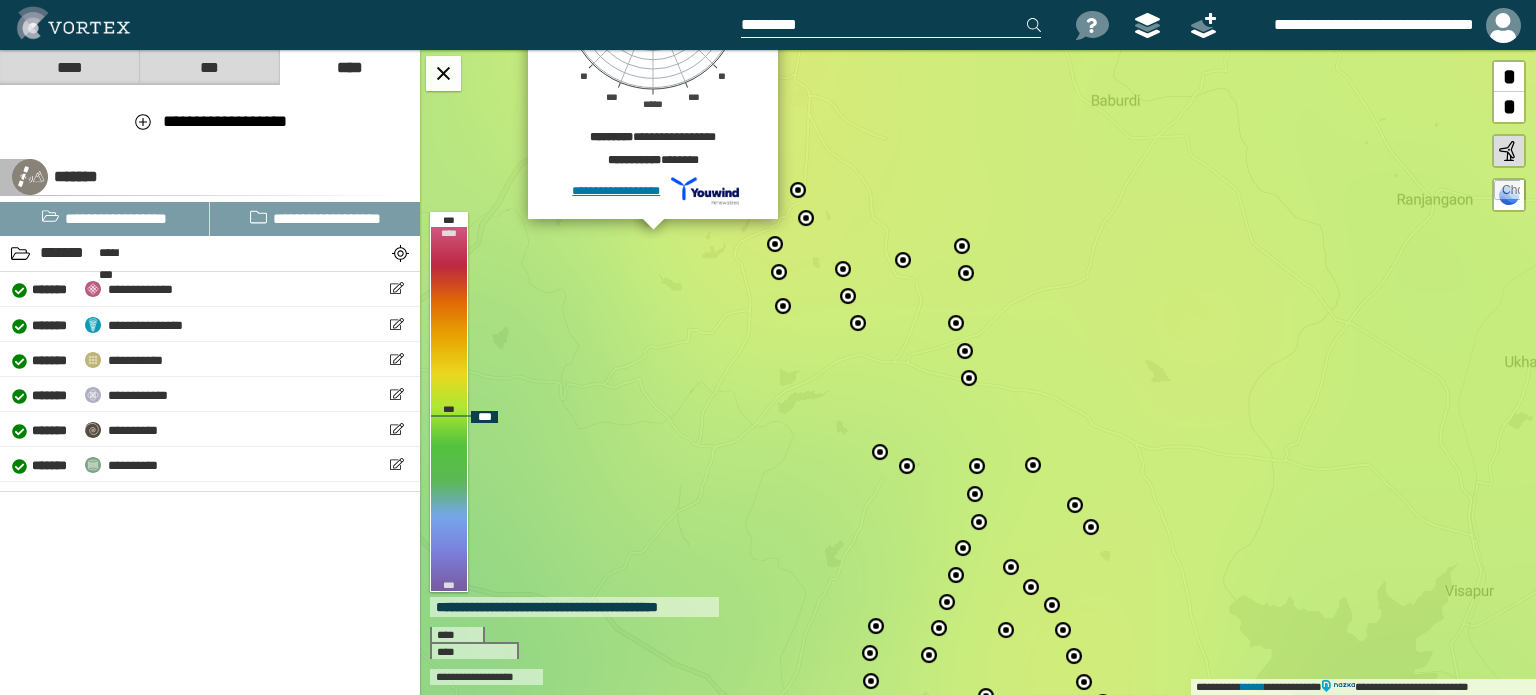click at bounding box center (881, 451) 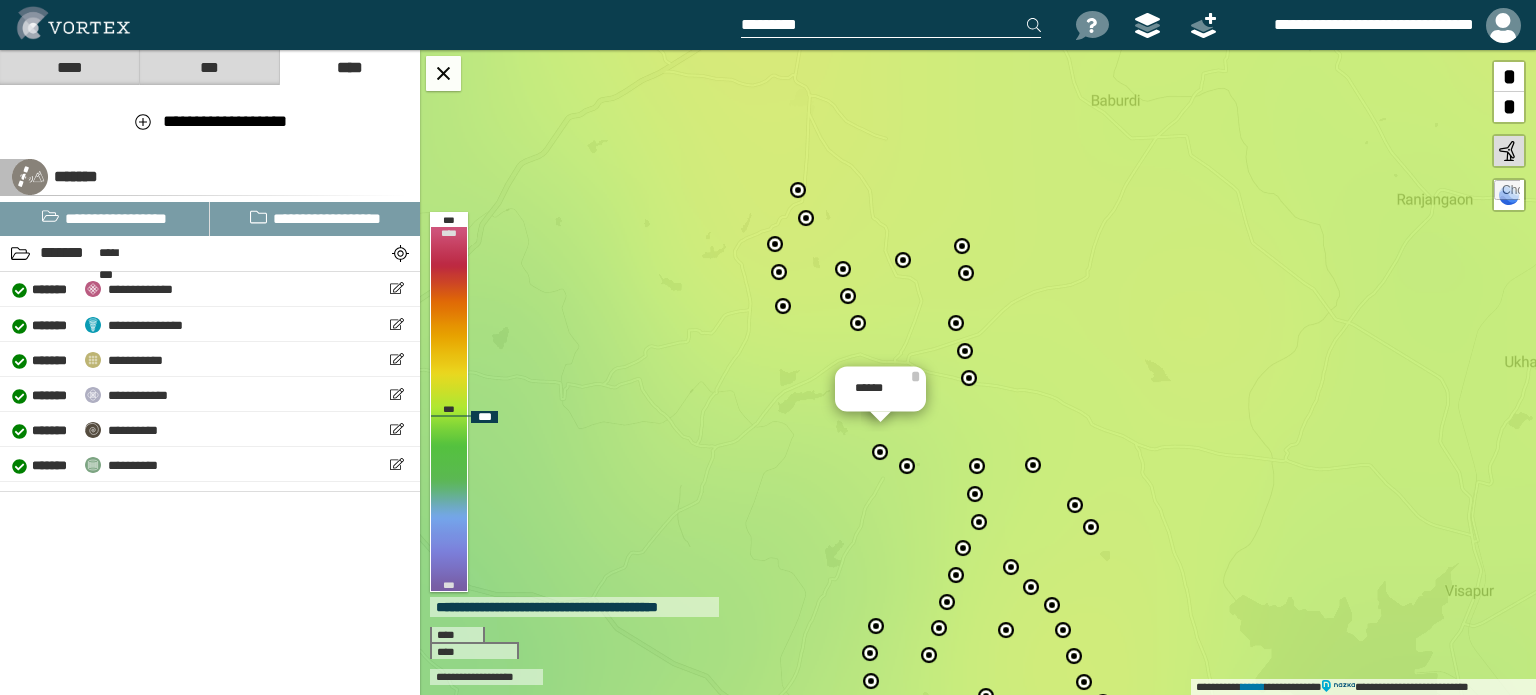 click at bounding box center [881, 451] 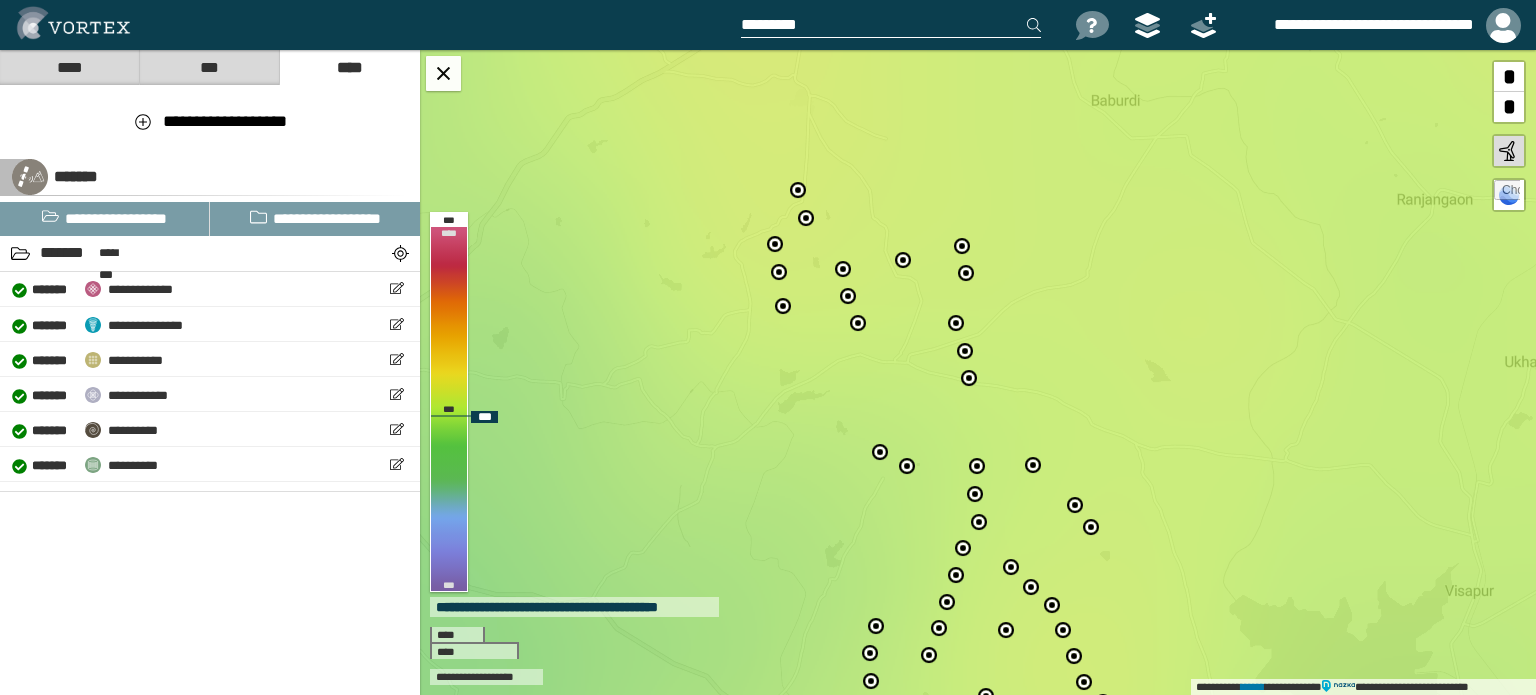 click at bounding box center (881, 451) 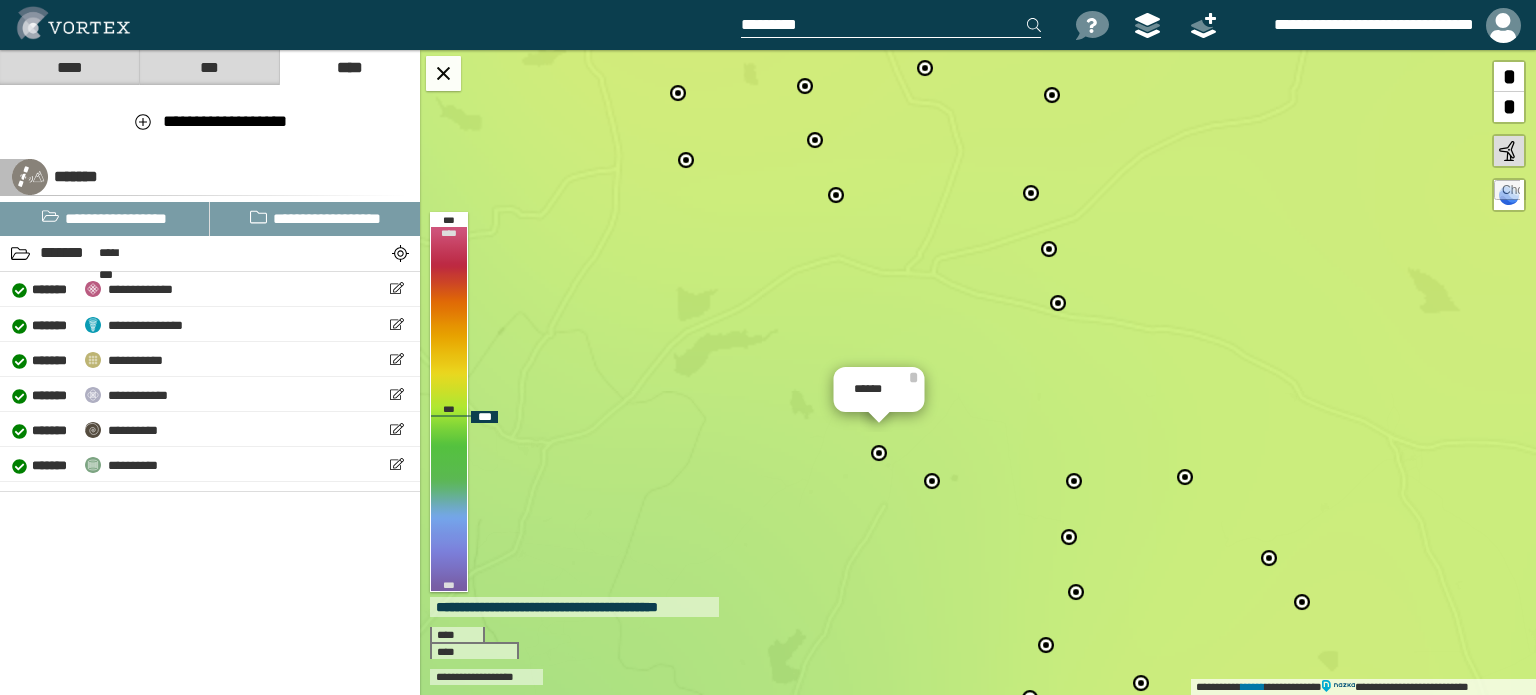 click at bounding box center [880, 452] 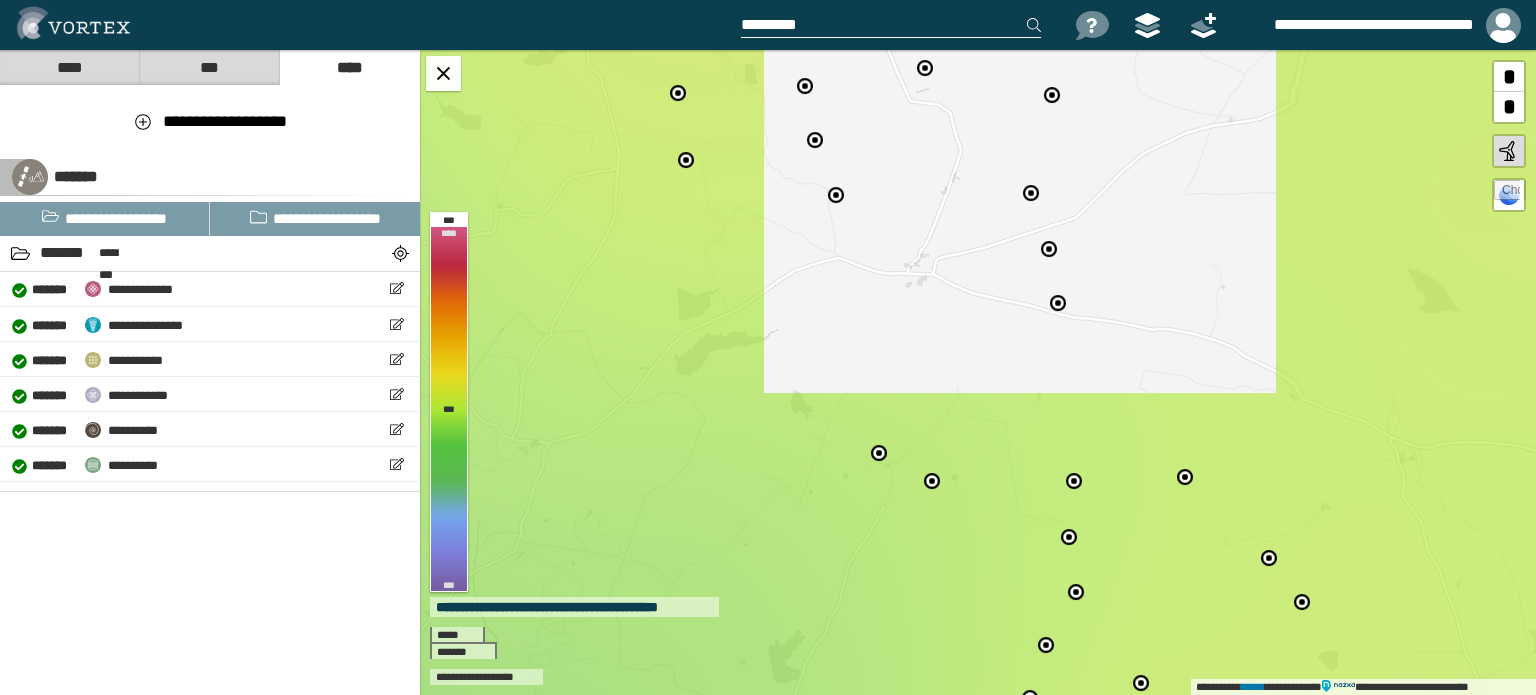 click at bounding box center [880, 452] 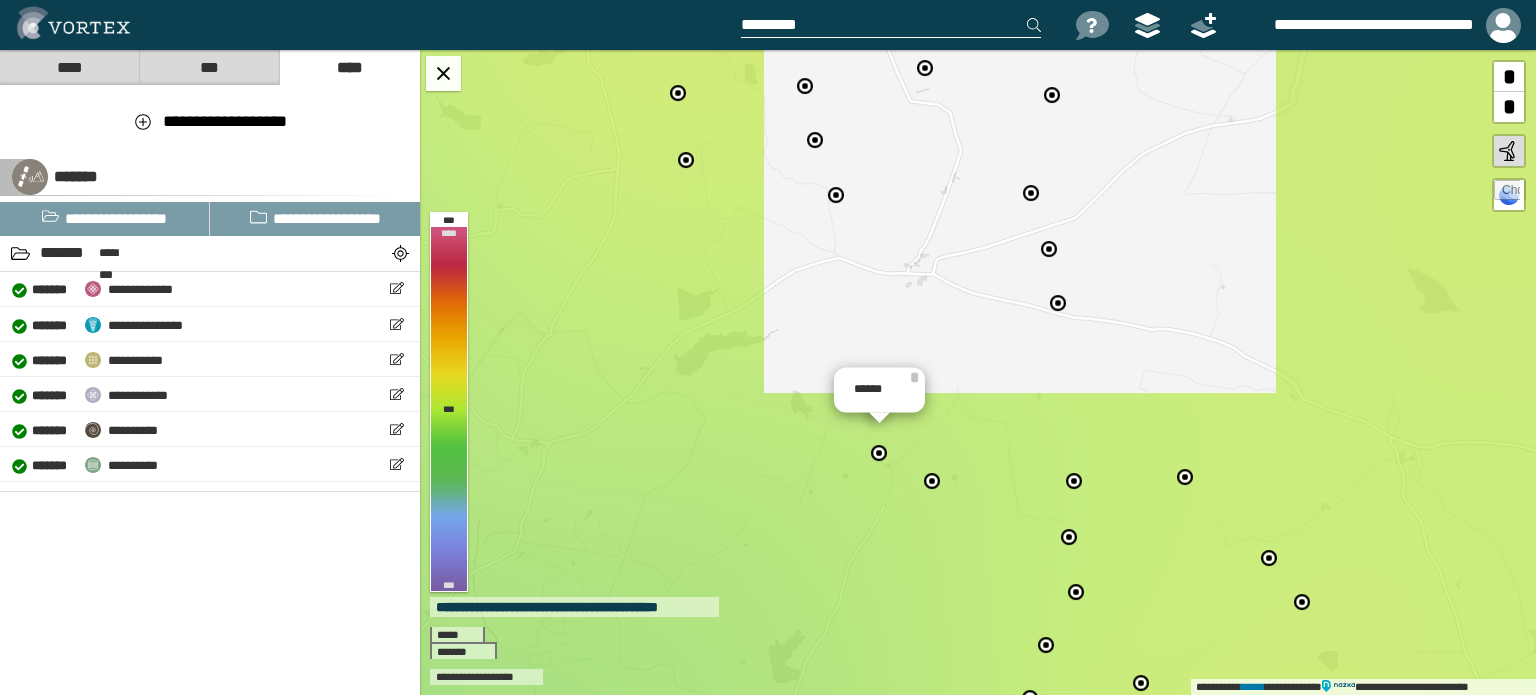 click at bounding box center [880, 452] 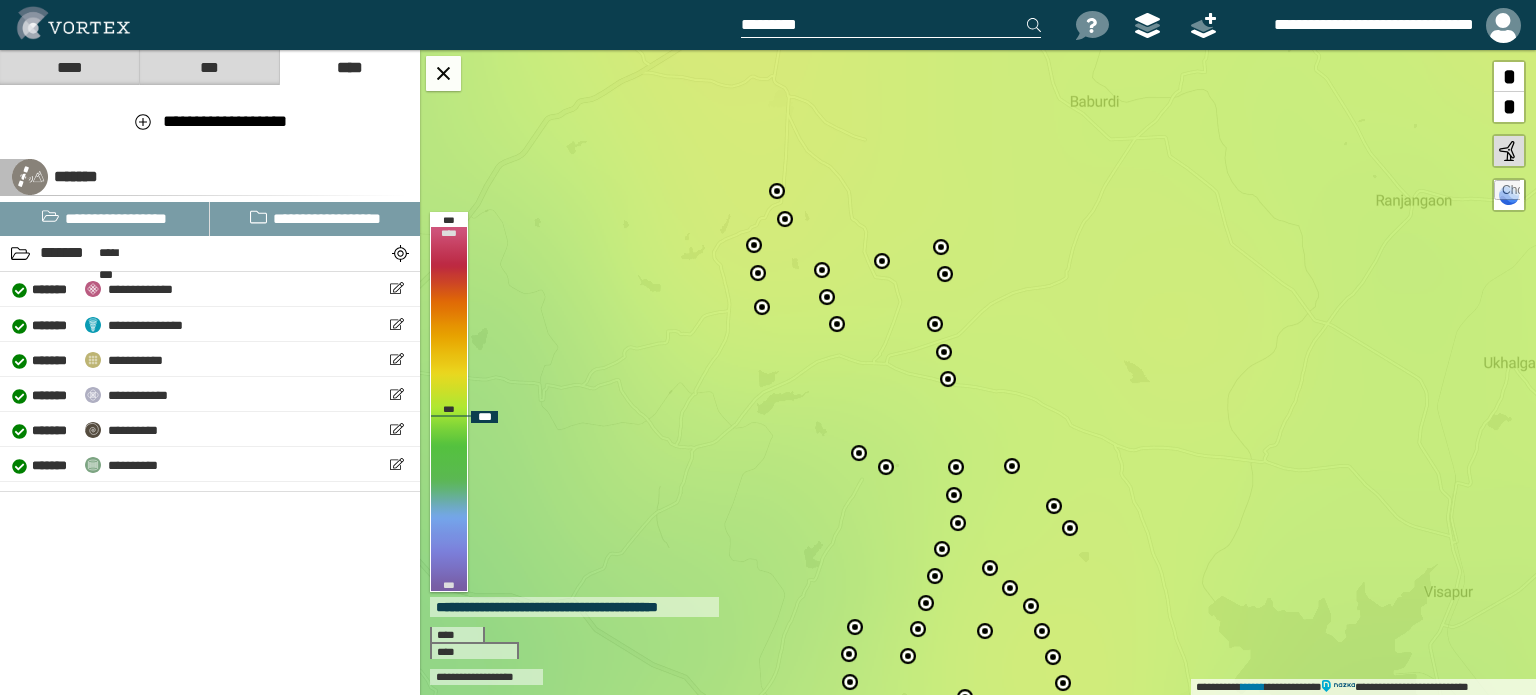click at bounding box center [860, 452] 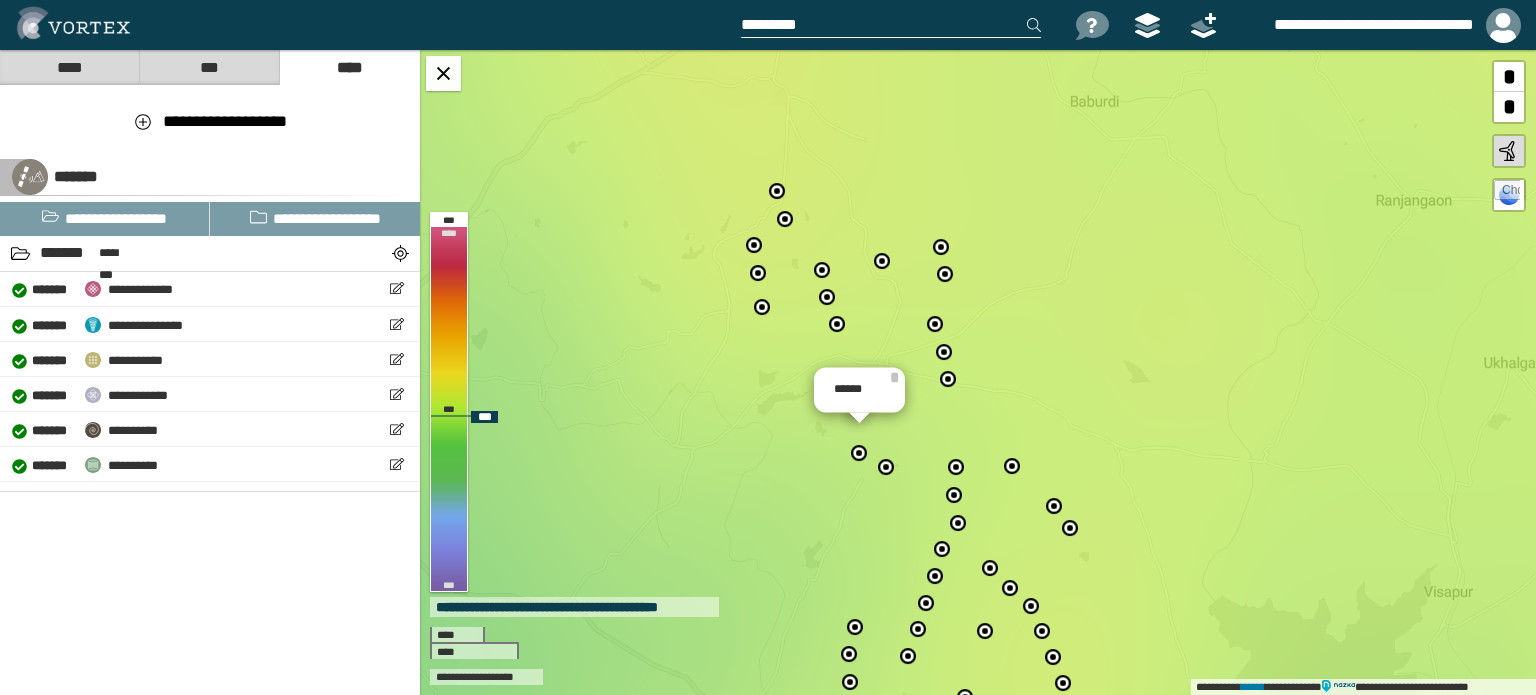 click at bounding box center [860, 452] 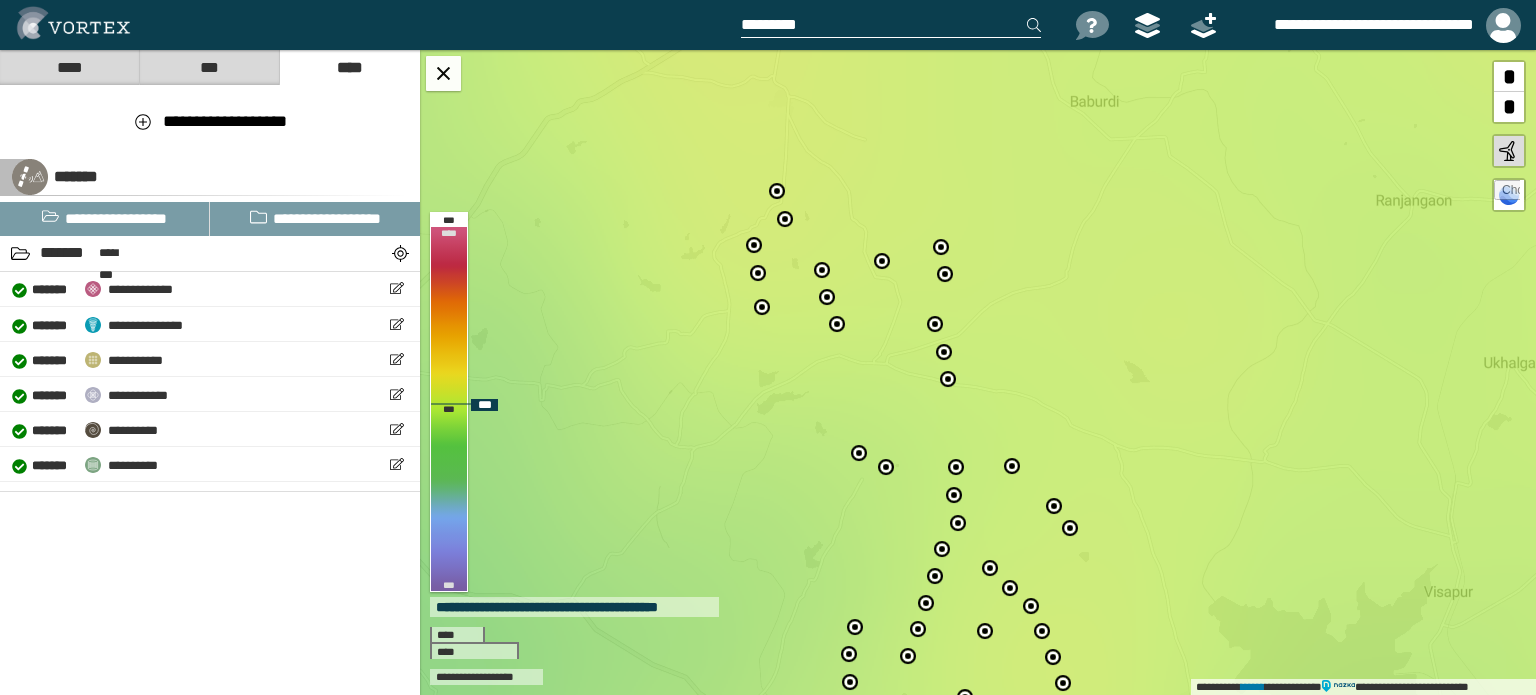click at bounding box center [1509, 151] 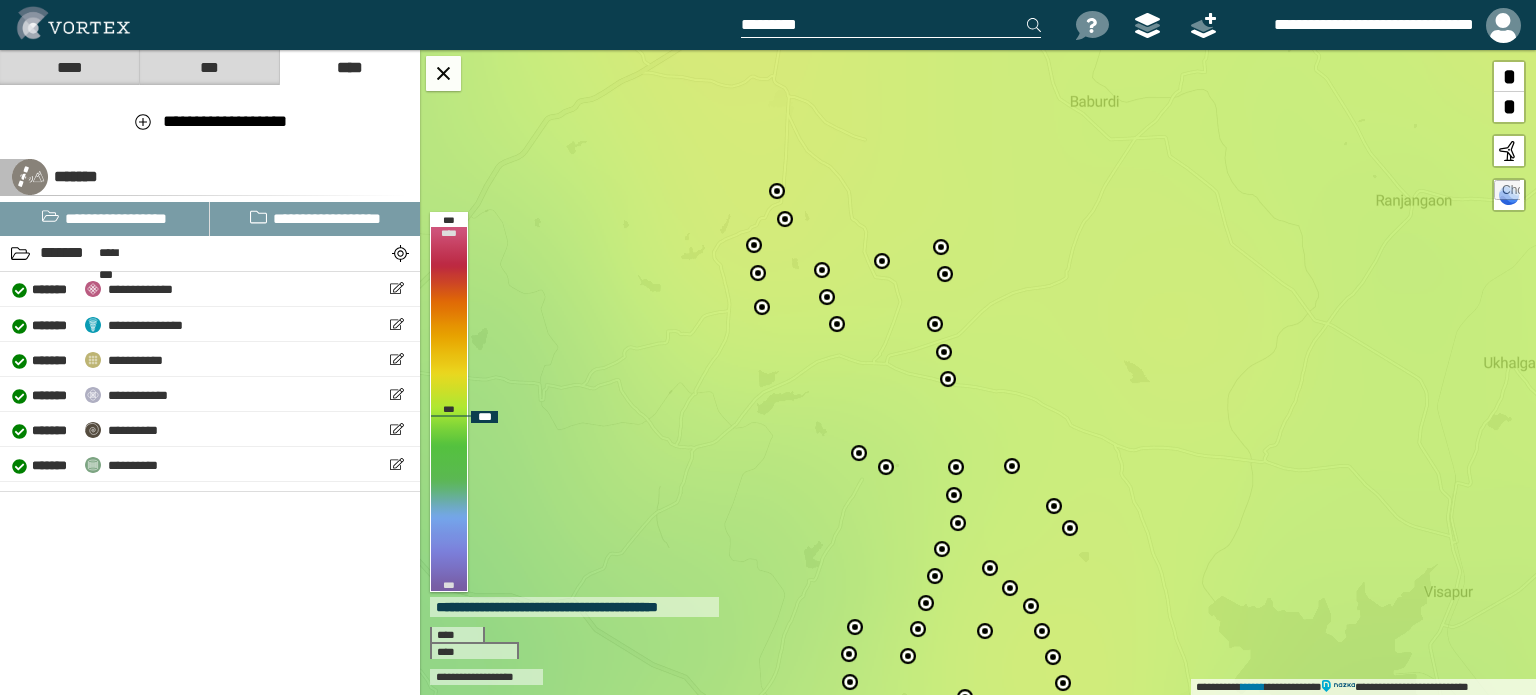 click at bounding box center (860, 452) 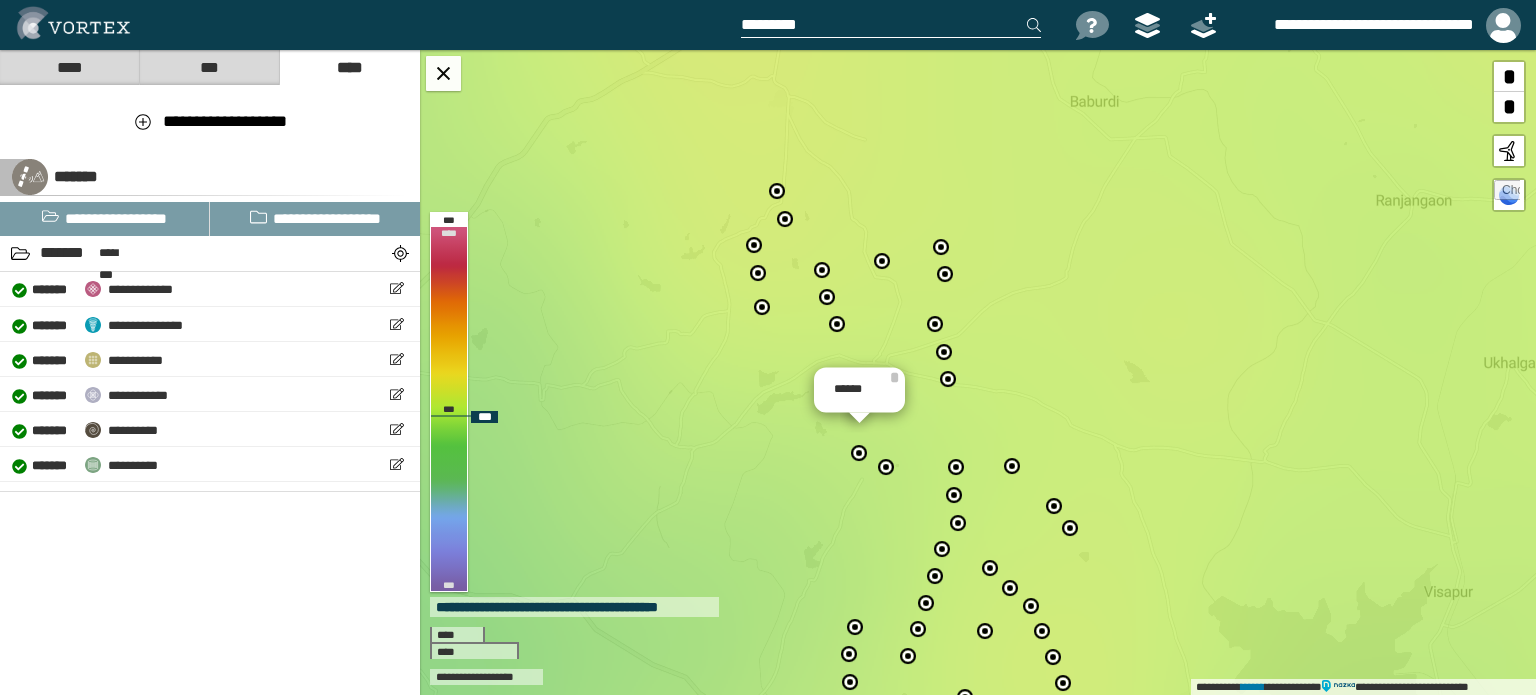 click at bounding box center [860, 452] 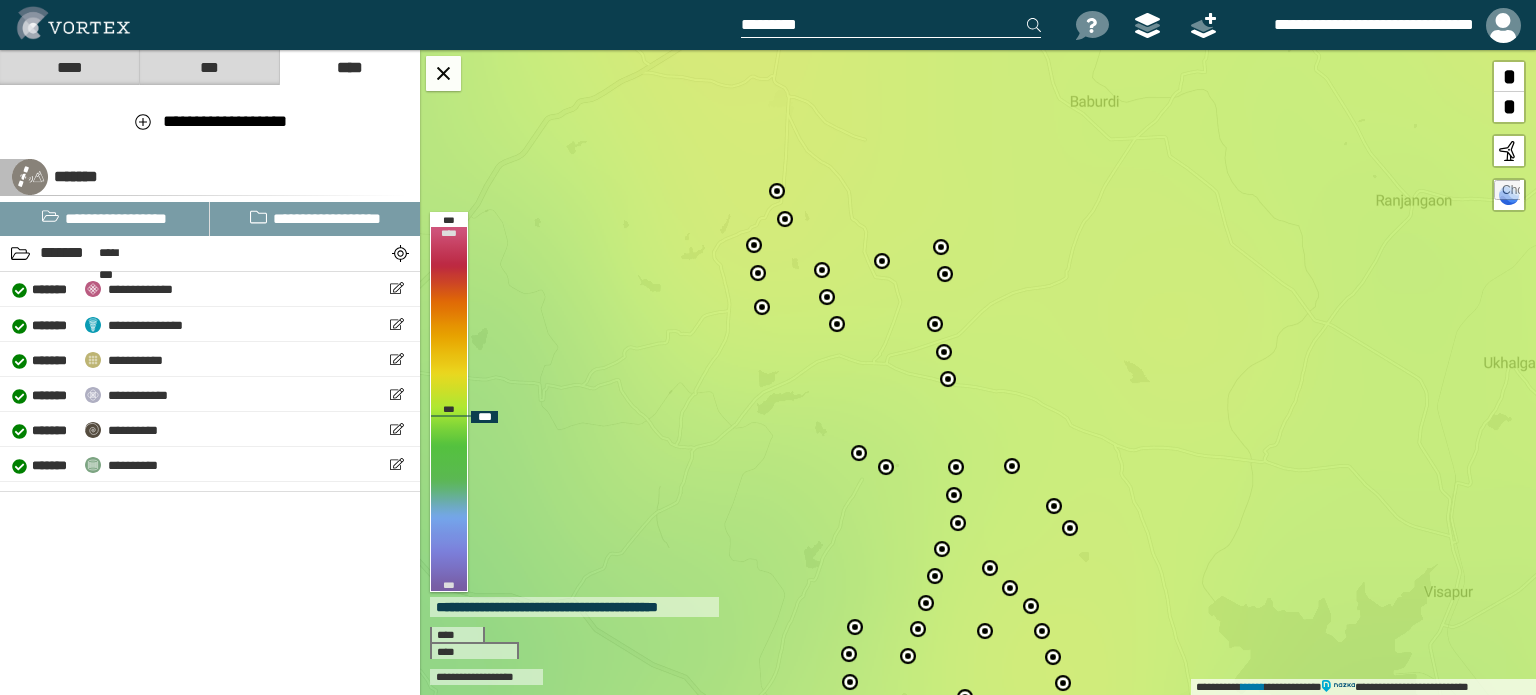 click at bounding box center (860, 452) 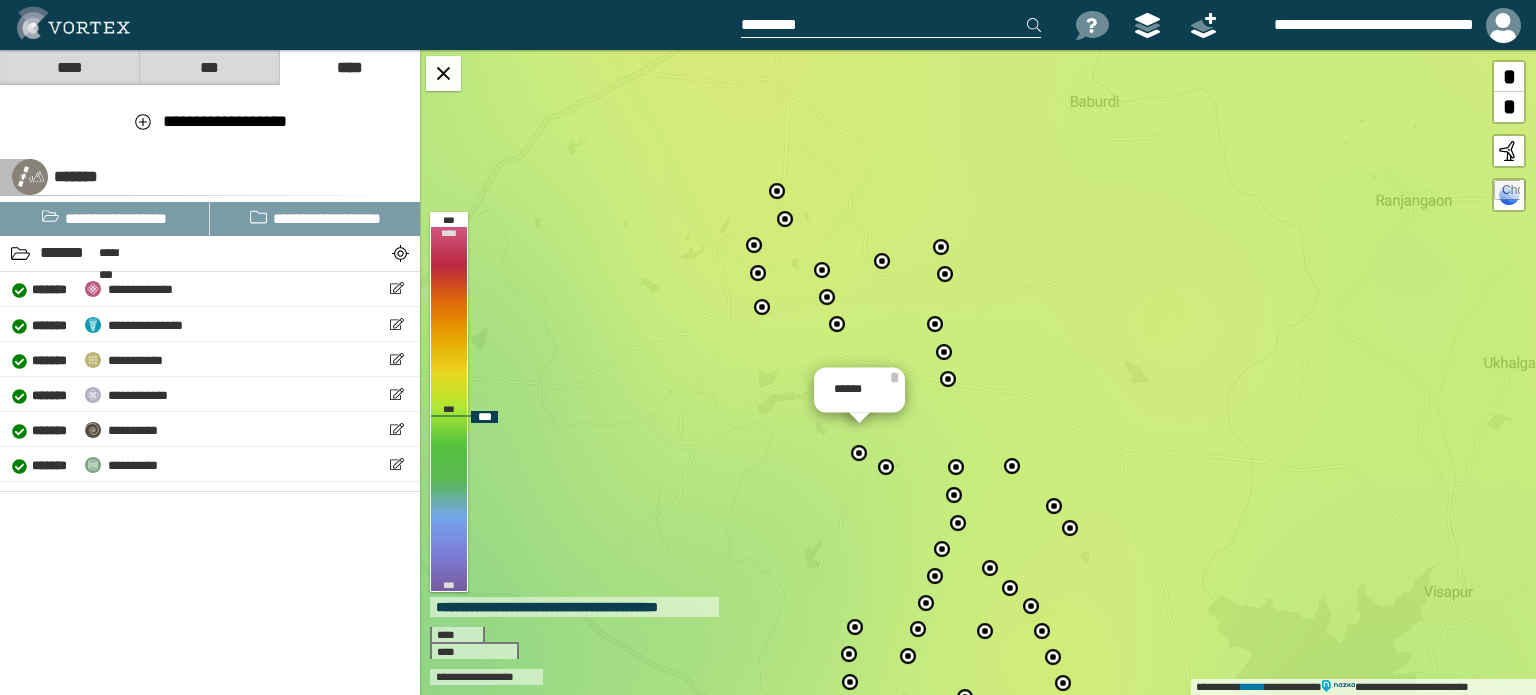 click at bounding box center (860, 452) 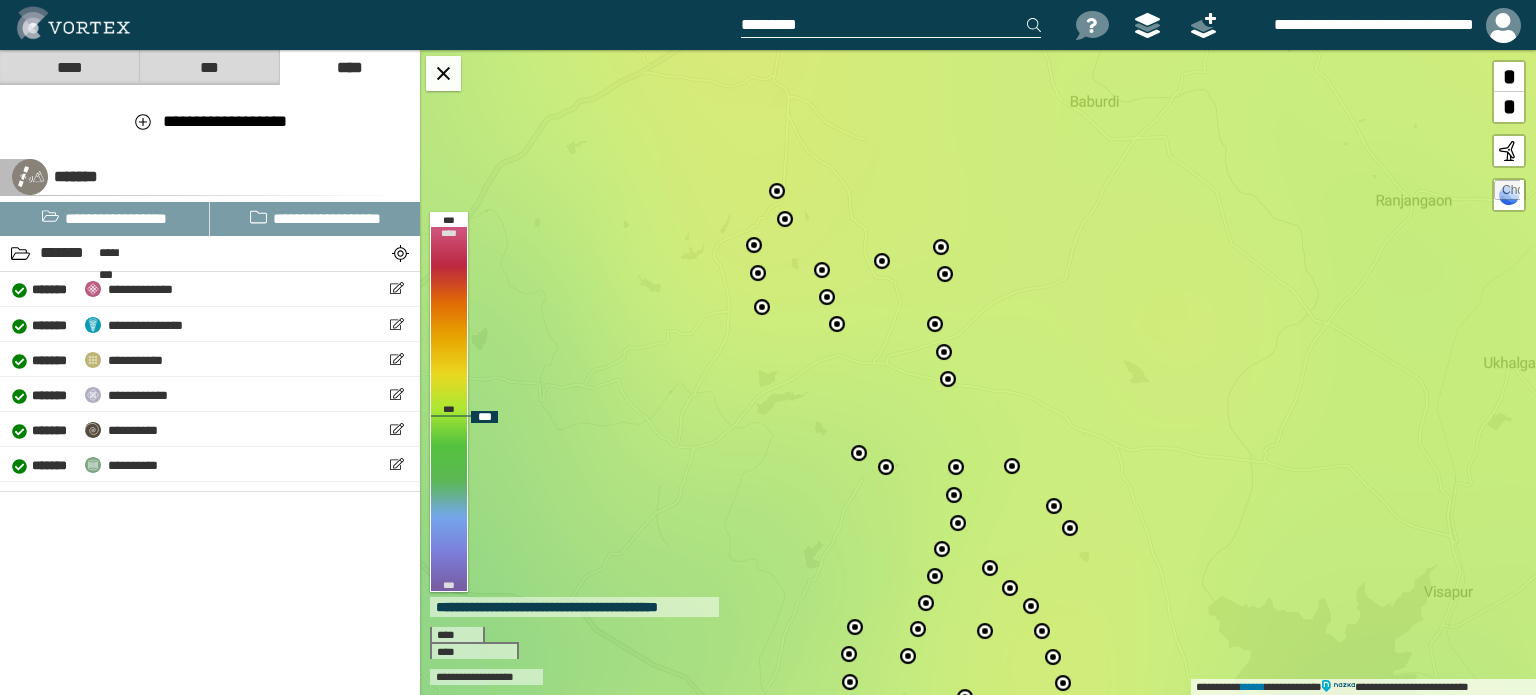 click at bounding box center [860, 452] 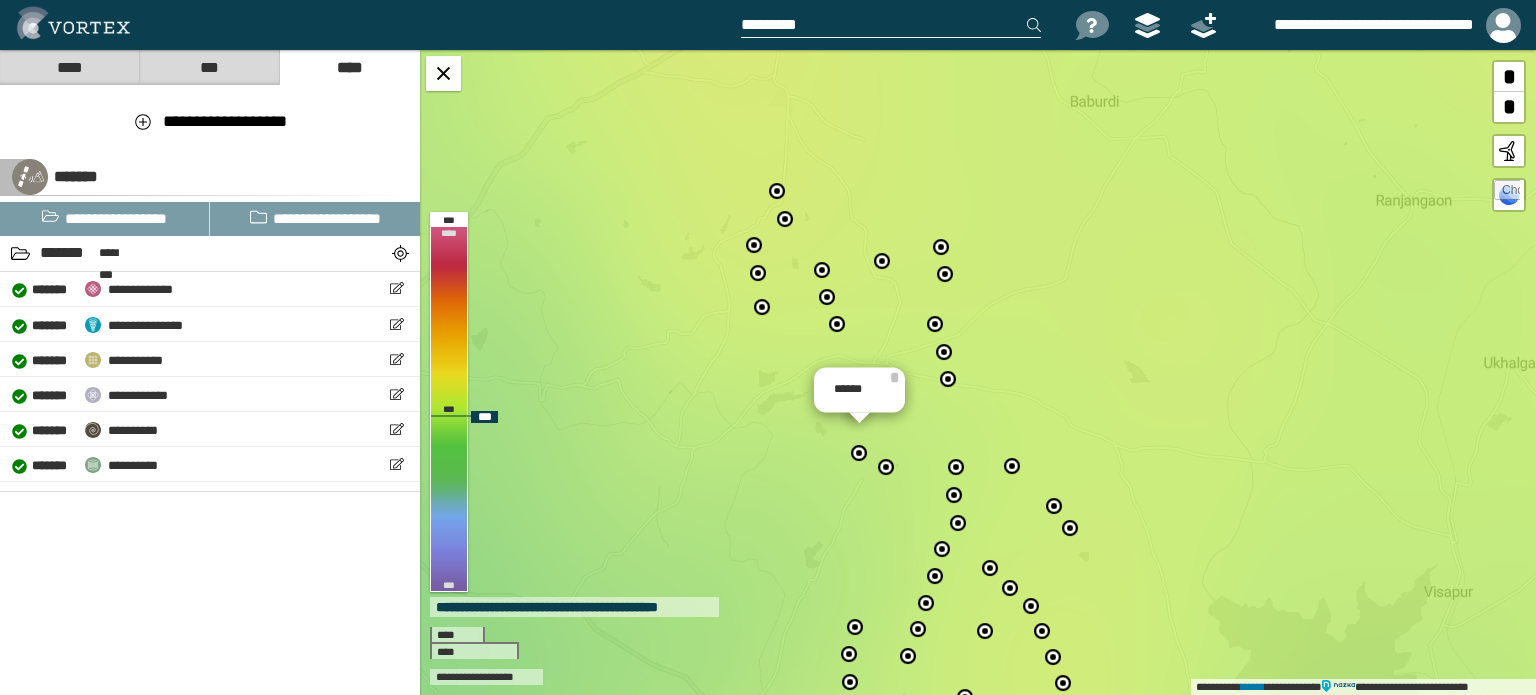 click at bounding box center (860, 452) 